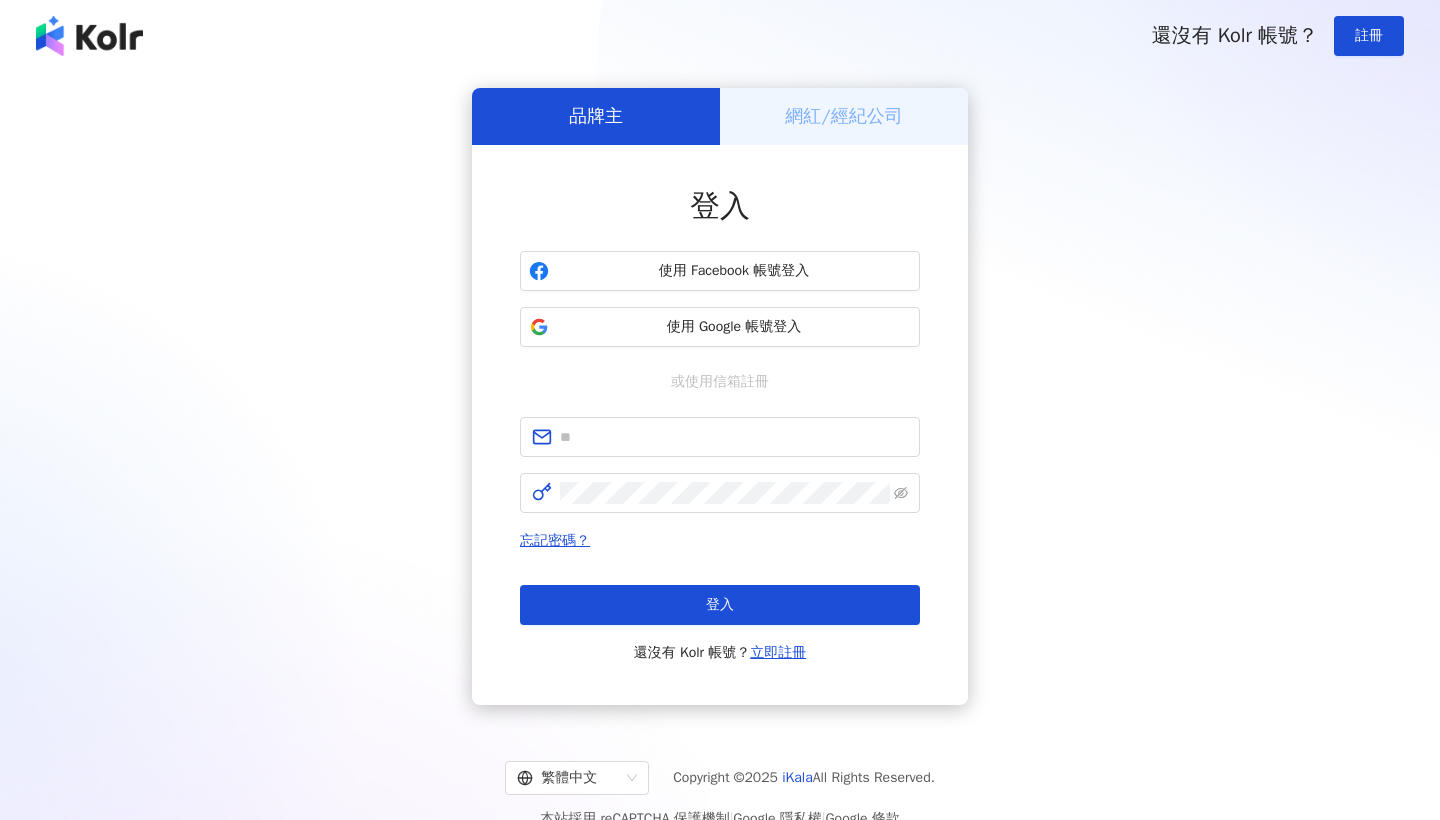 scroll, scrollTop: 0, scrollLeft: 0, axis: both 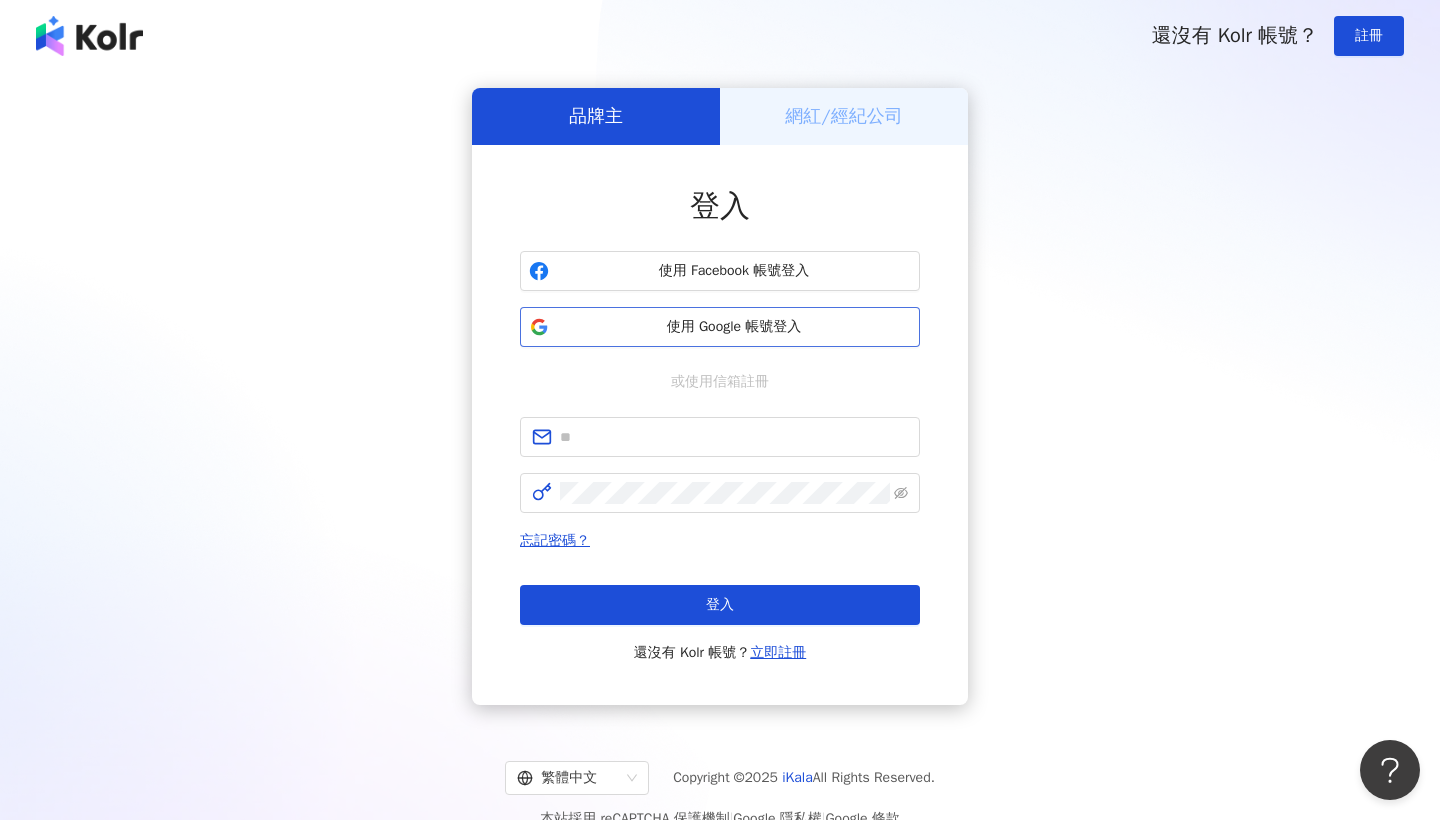 click on "使用 Google 帳號登入" at bounding box center [720, 327] 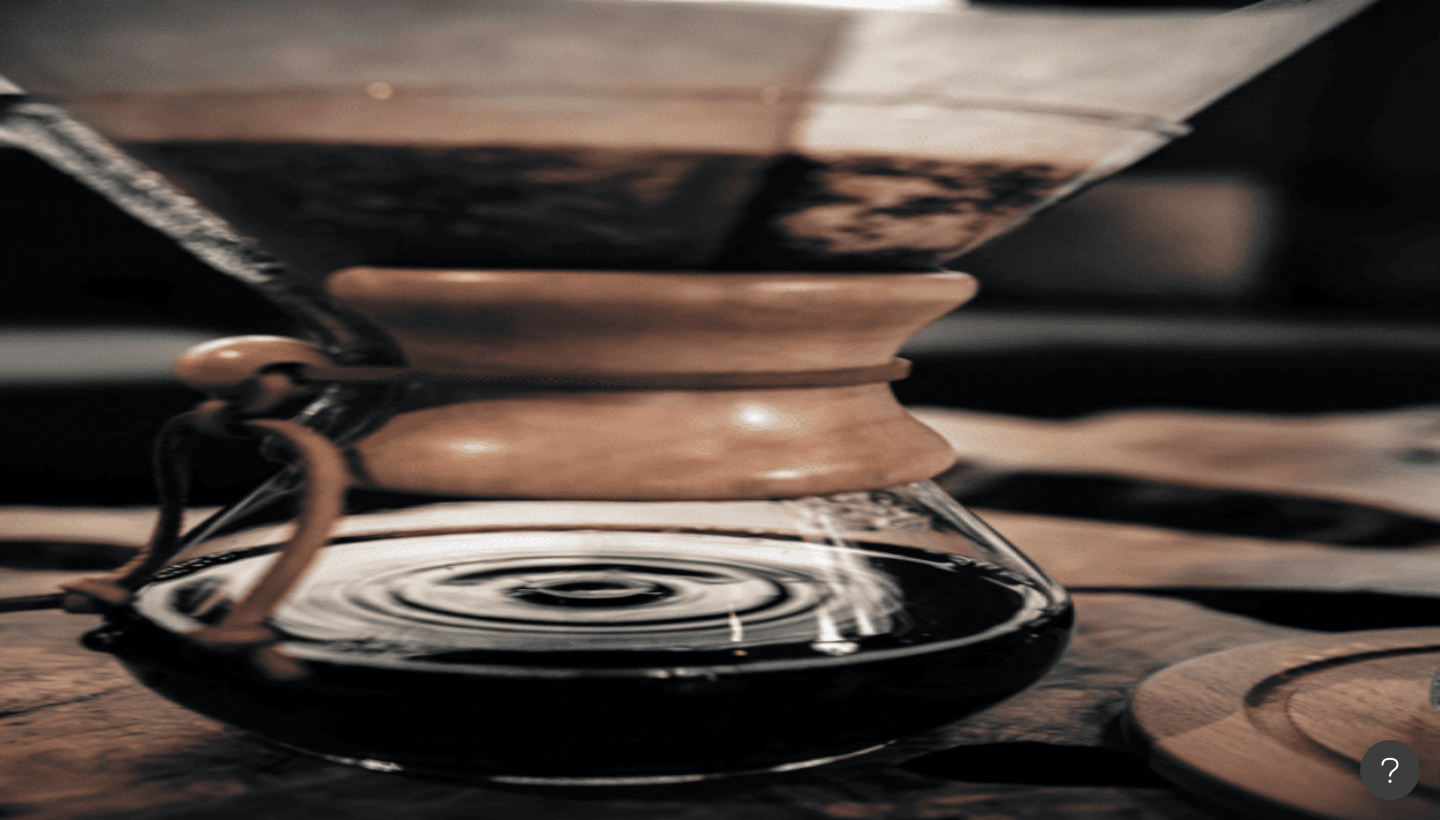 click at bounding box center (446, 99) 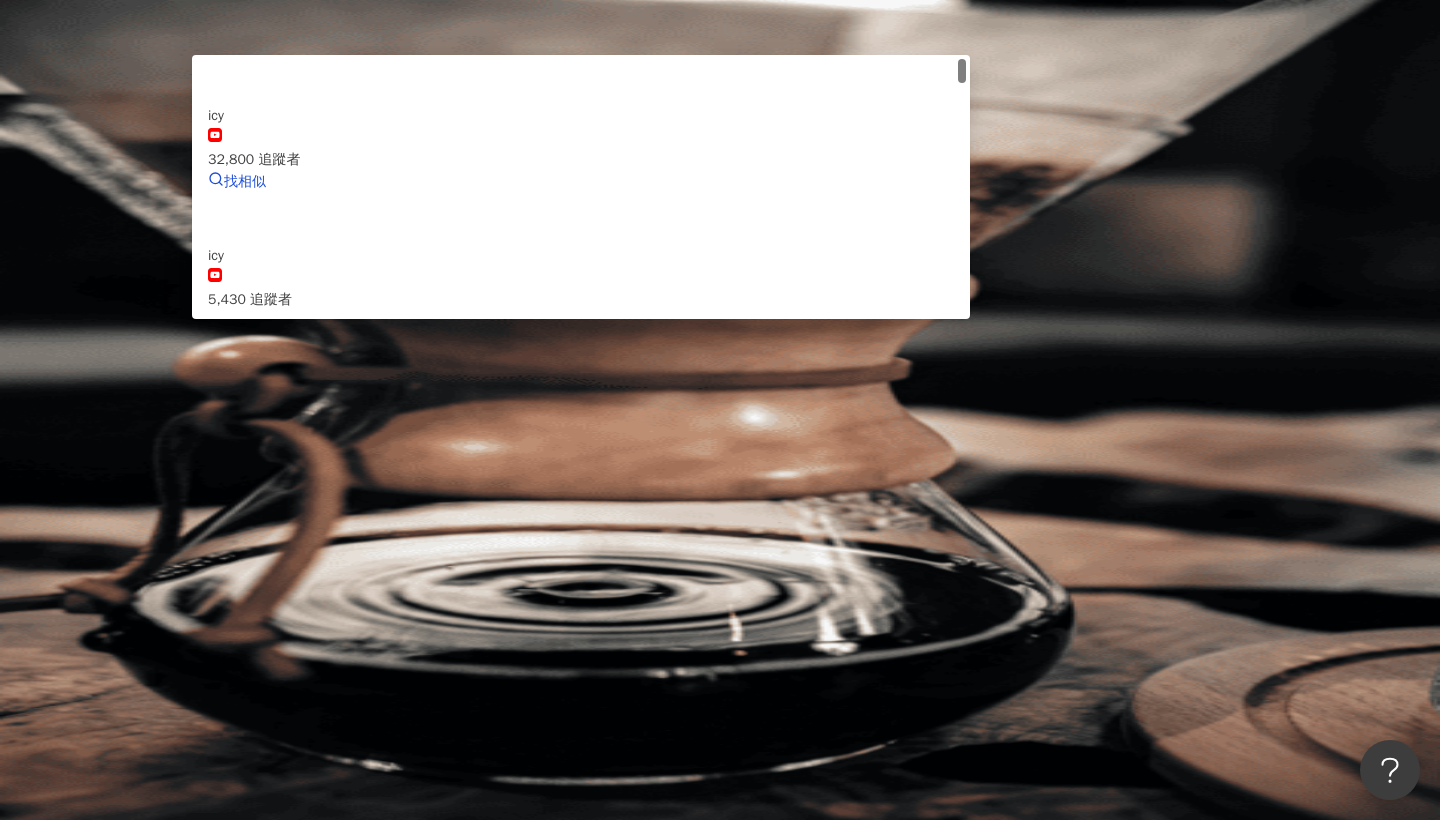 type on "*" 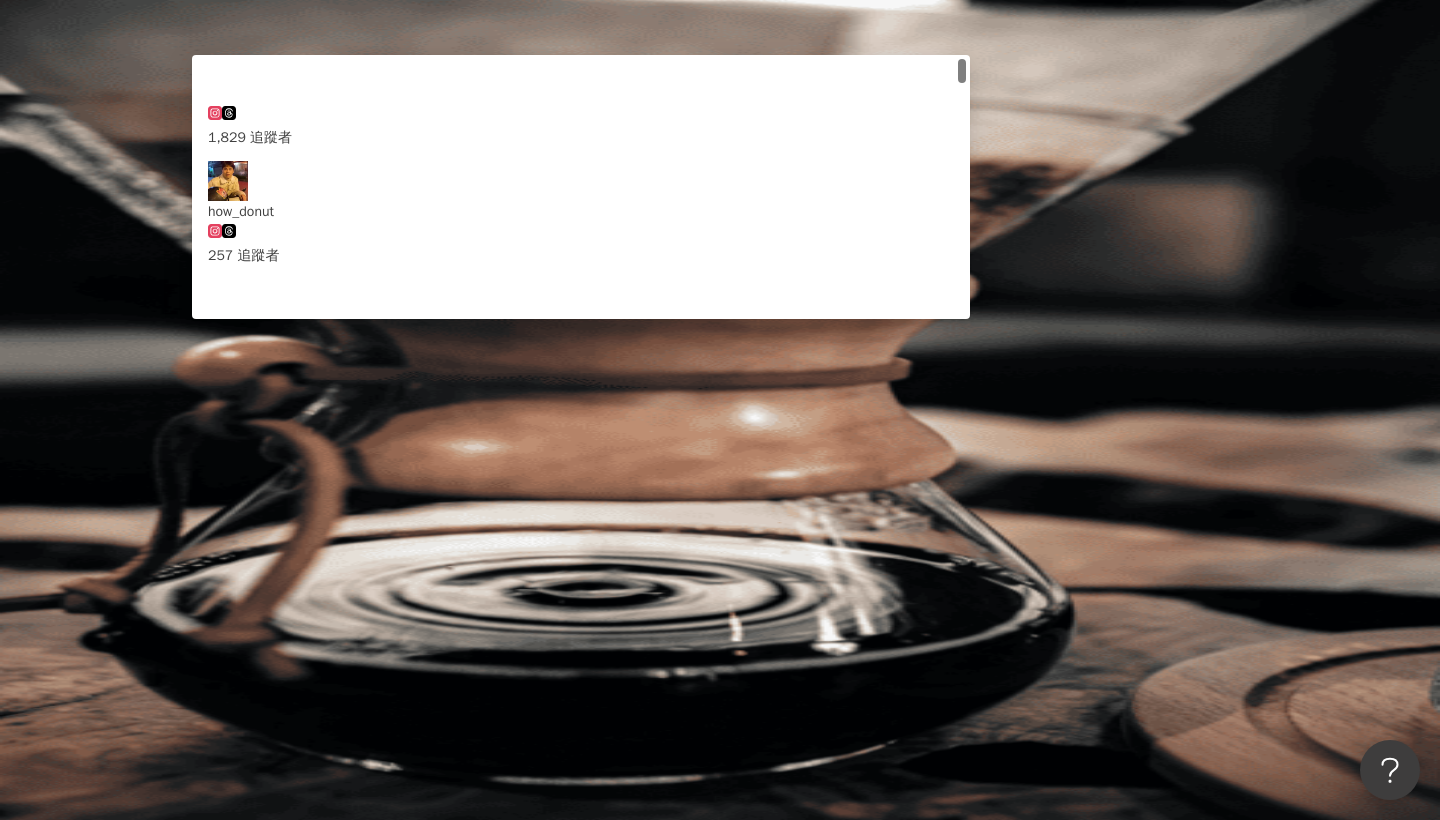 type on "********" 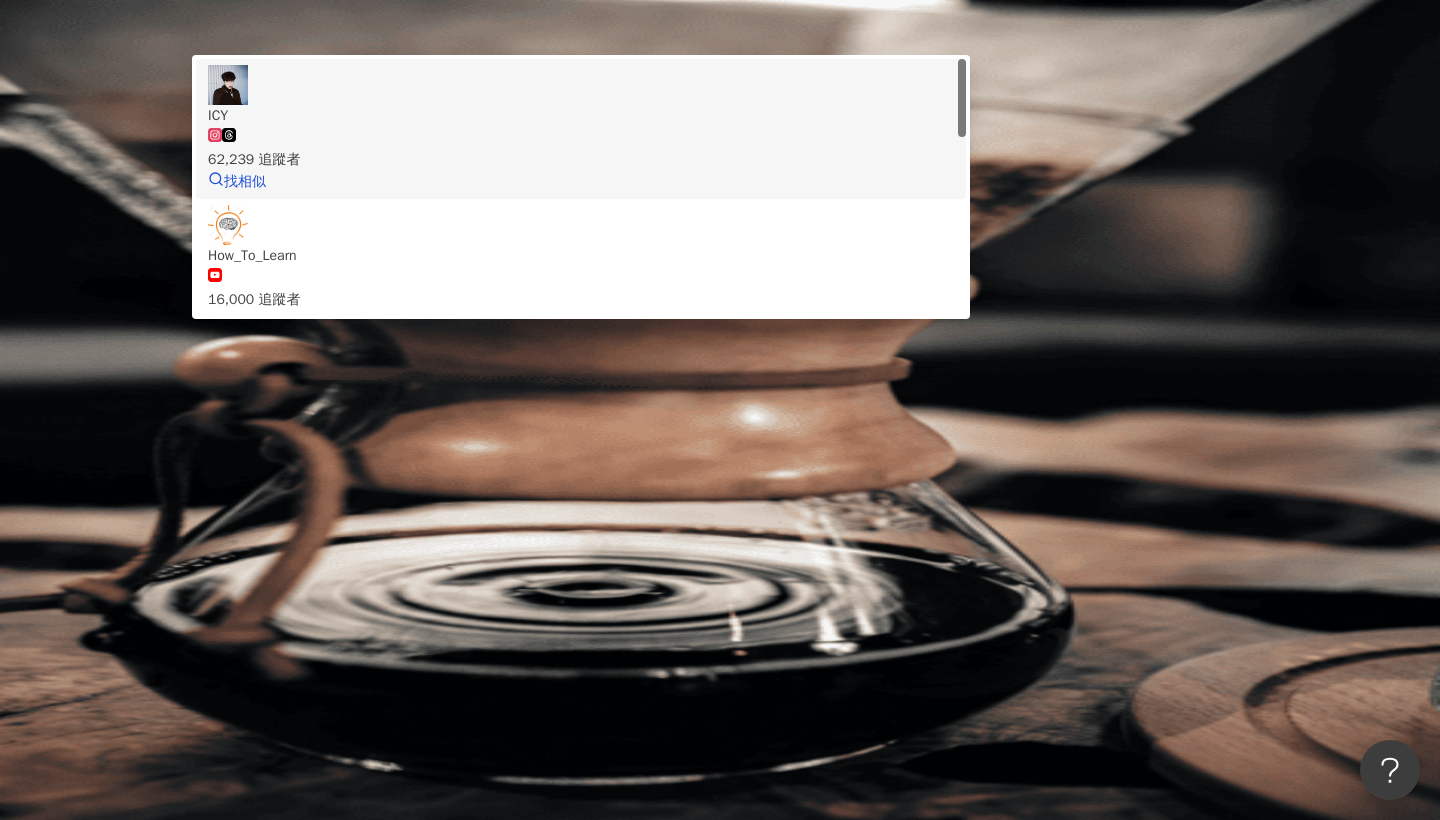 click on "ICY" at bounding box center [581, 116] 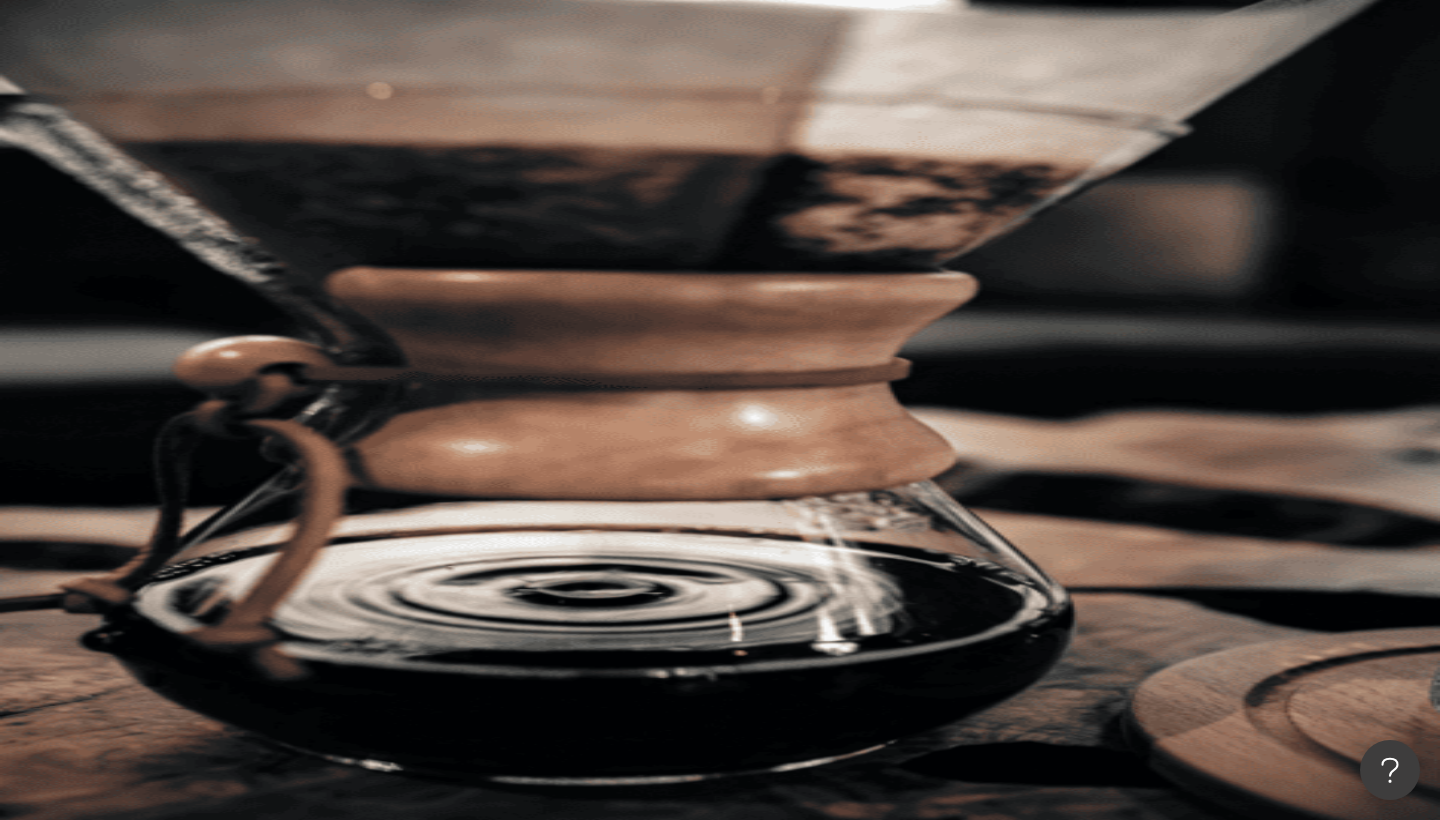 click on "el-icon-cs 預約線上 Demo 申請試用 繁體中文 O" at bounding box center [838, 200] 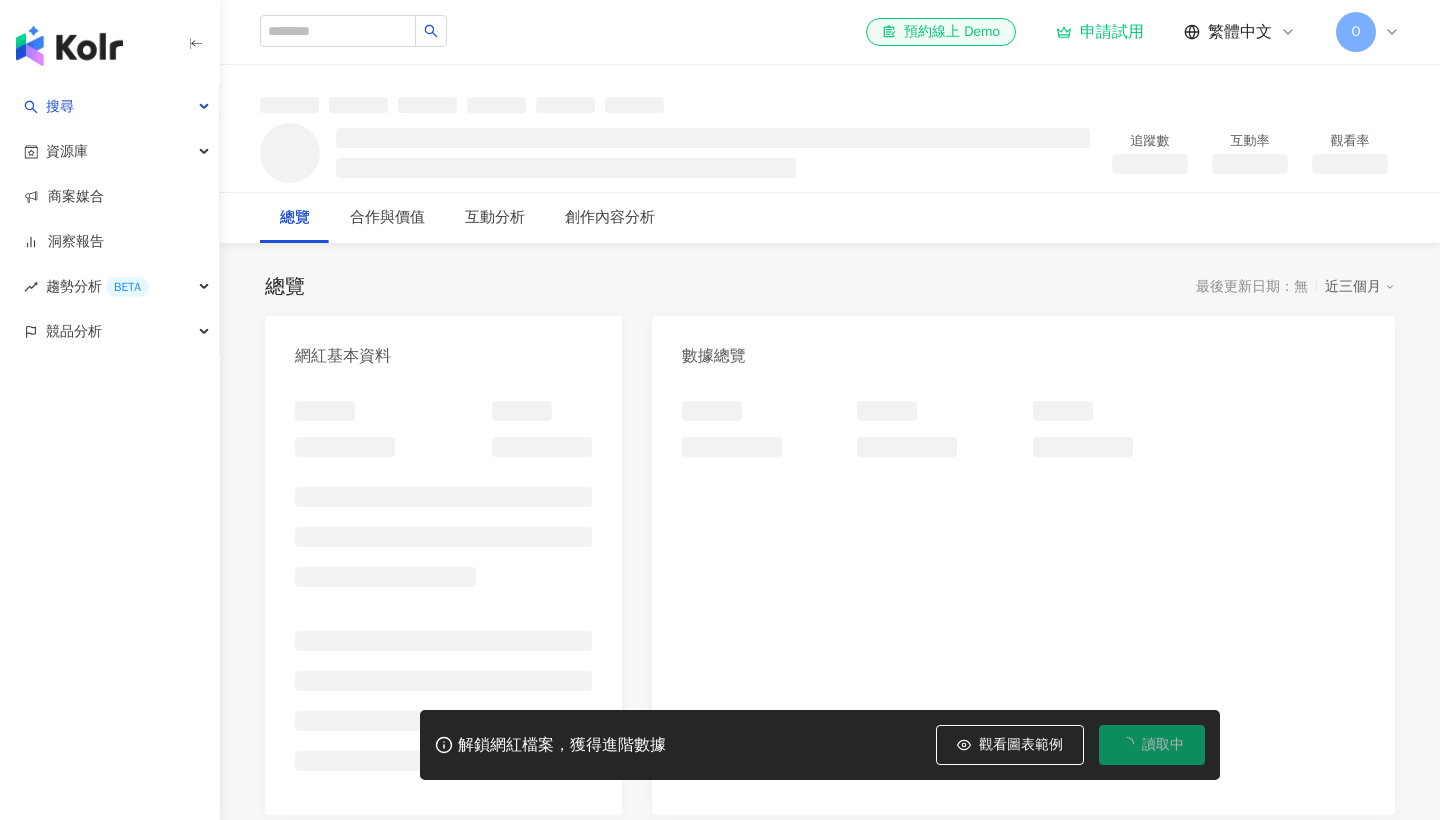 scroll, scrollTop: 0, scrollLeft: 0, axis: both 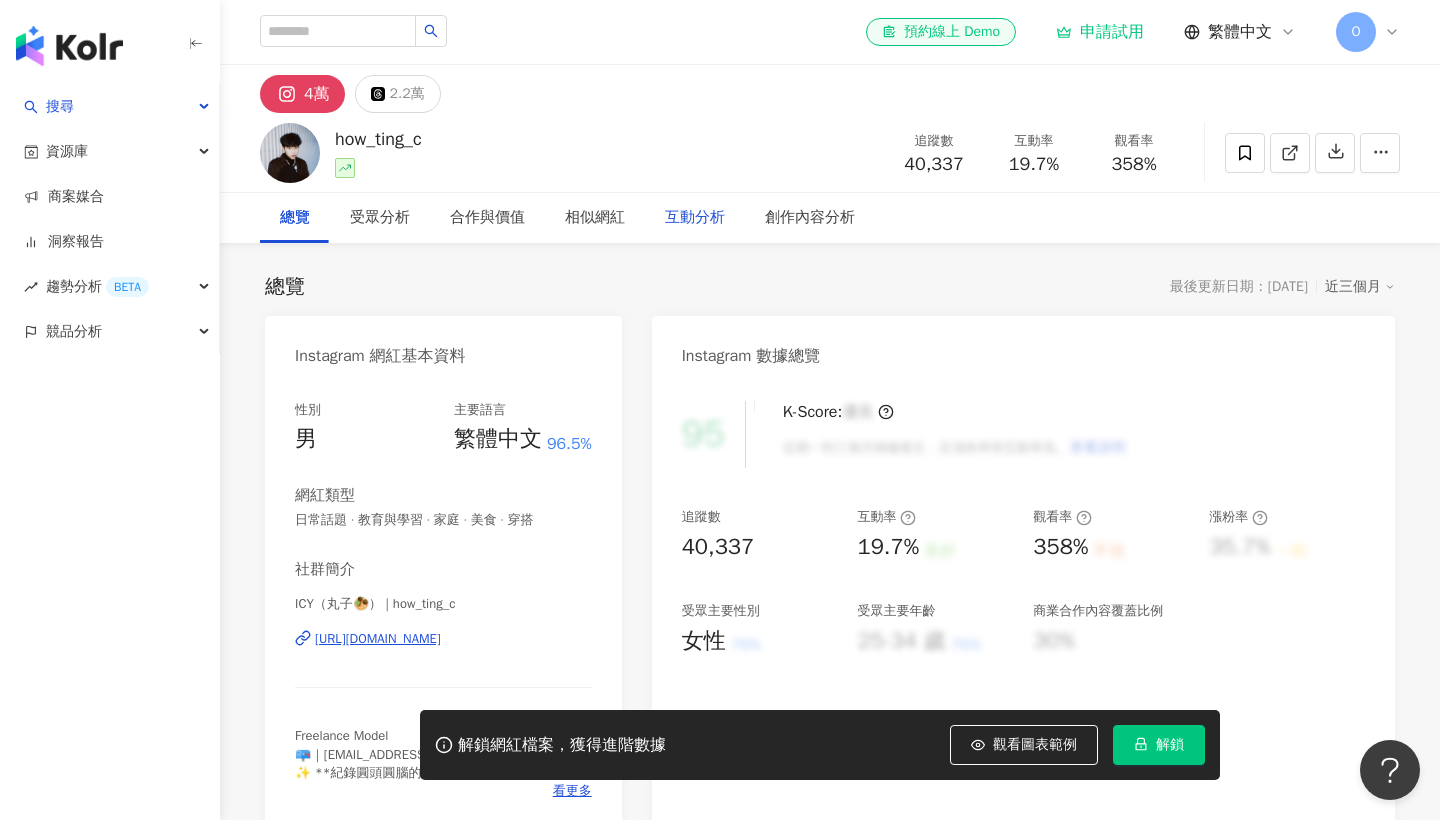 click on "互動分析" at bounding box center (695, 218) 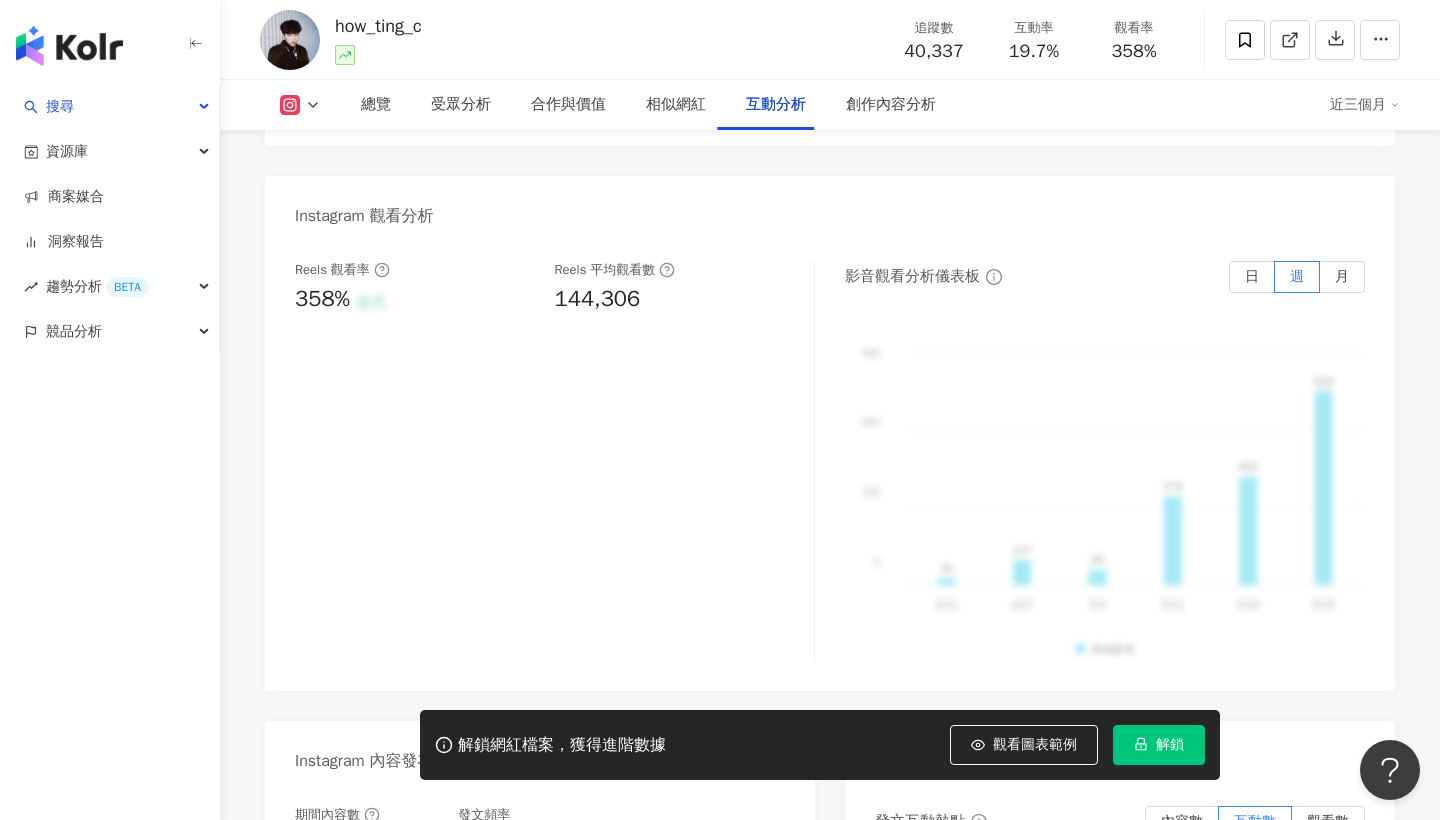 scroll, scrollTop: 4432, scrollLeft: 0, axis: vertical 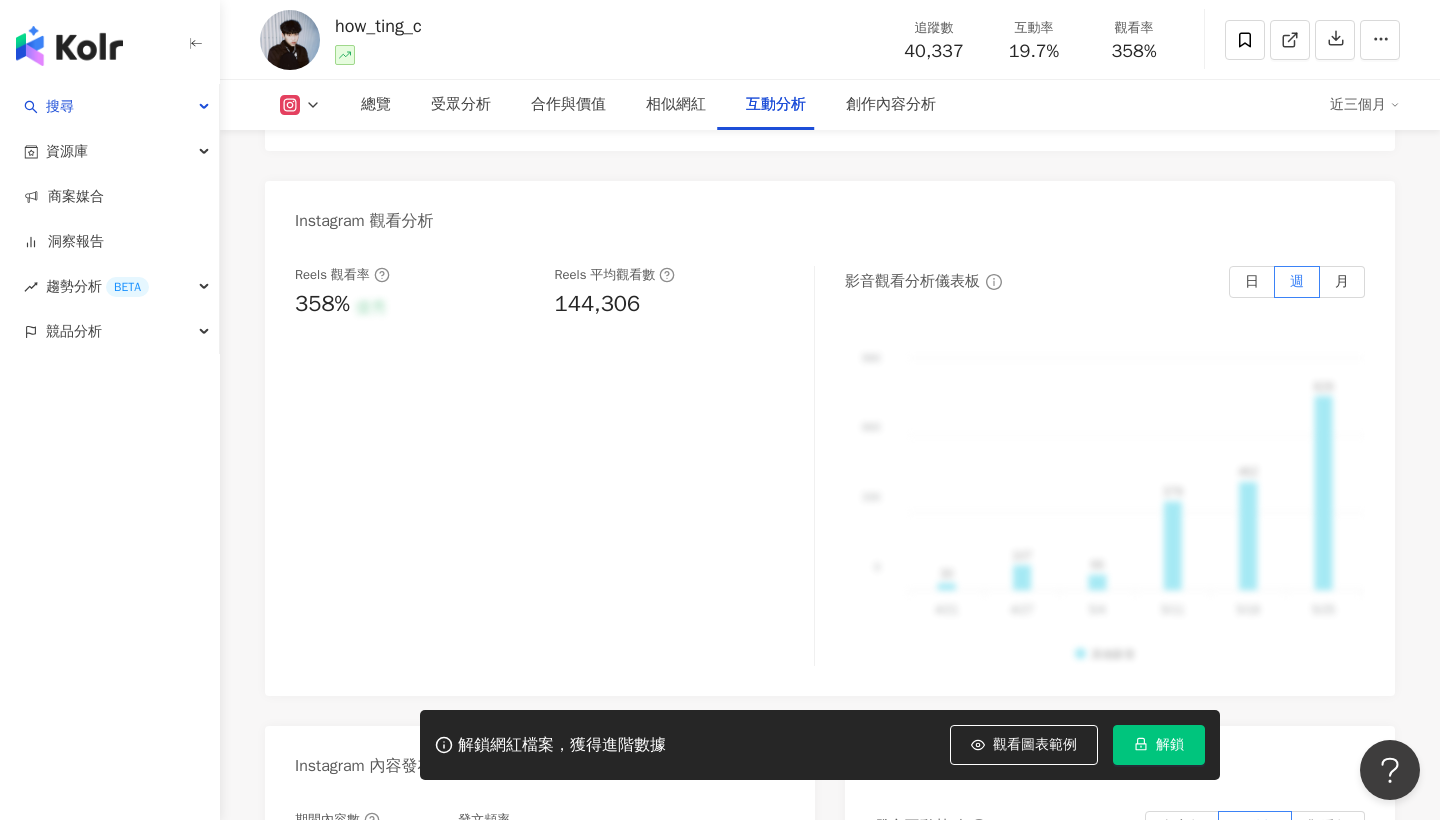 click on "how_ting_c 追蹤數 40,337 互動率 19.7% 觀看率 358%" at bounding box center [830, 39] 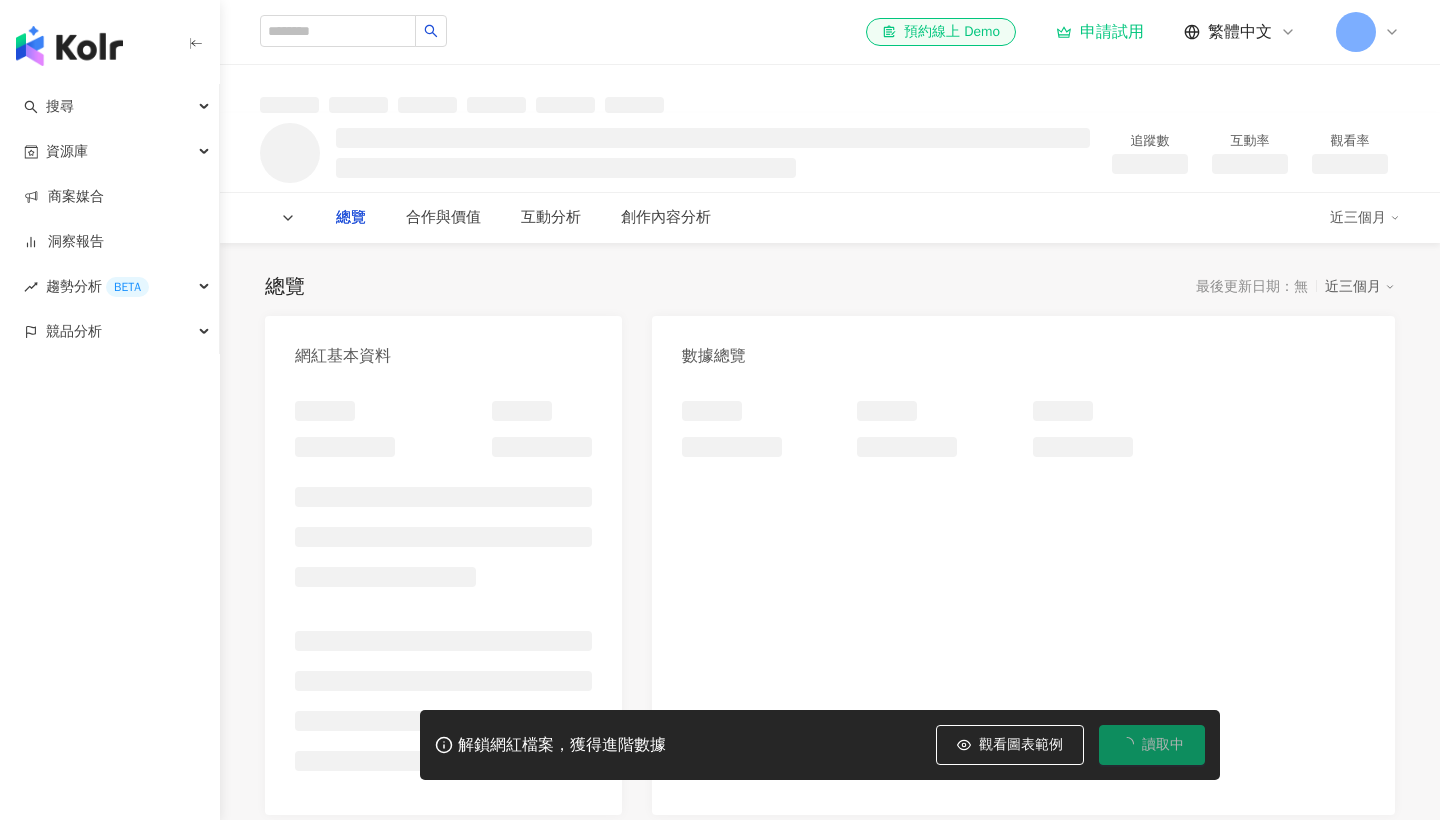 scroll, scrollTop: 0, scrollLeft: 0, axis: both 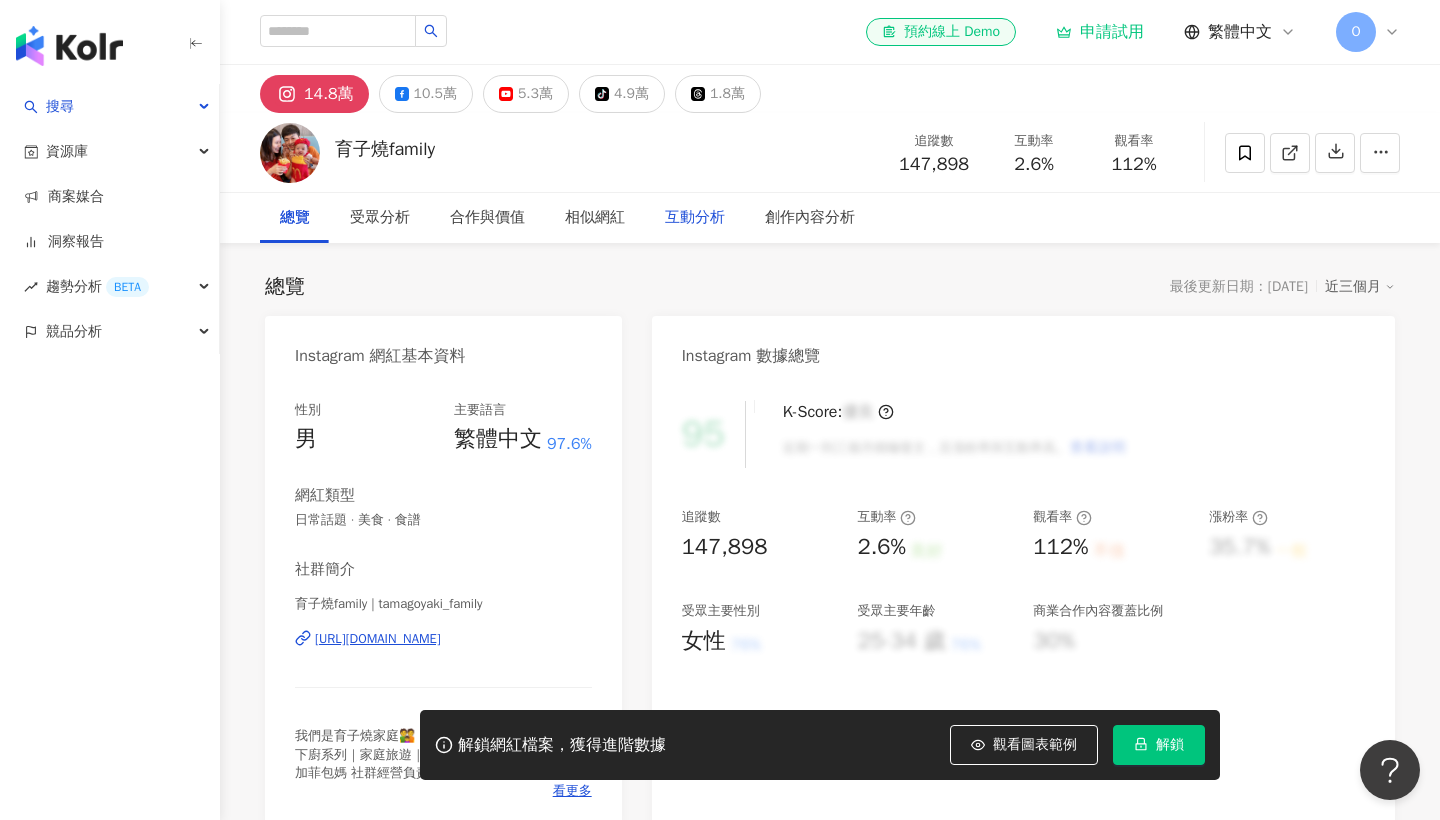 click on "互動分析" at bounding box center (695, 218) 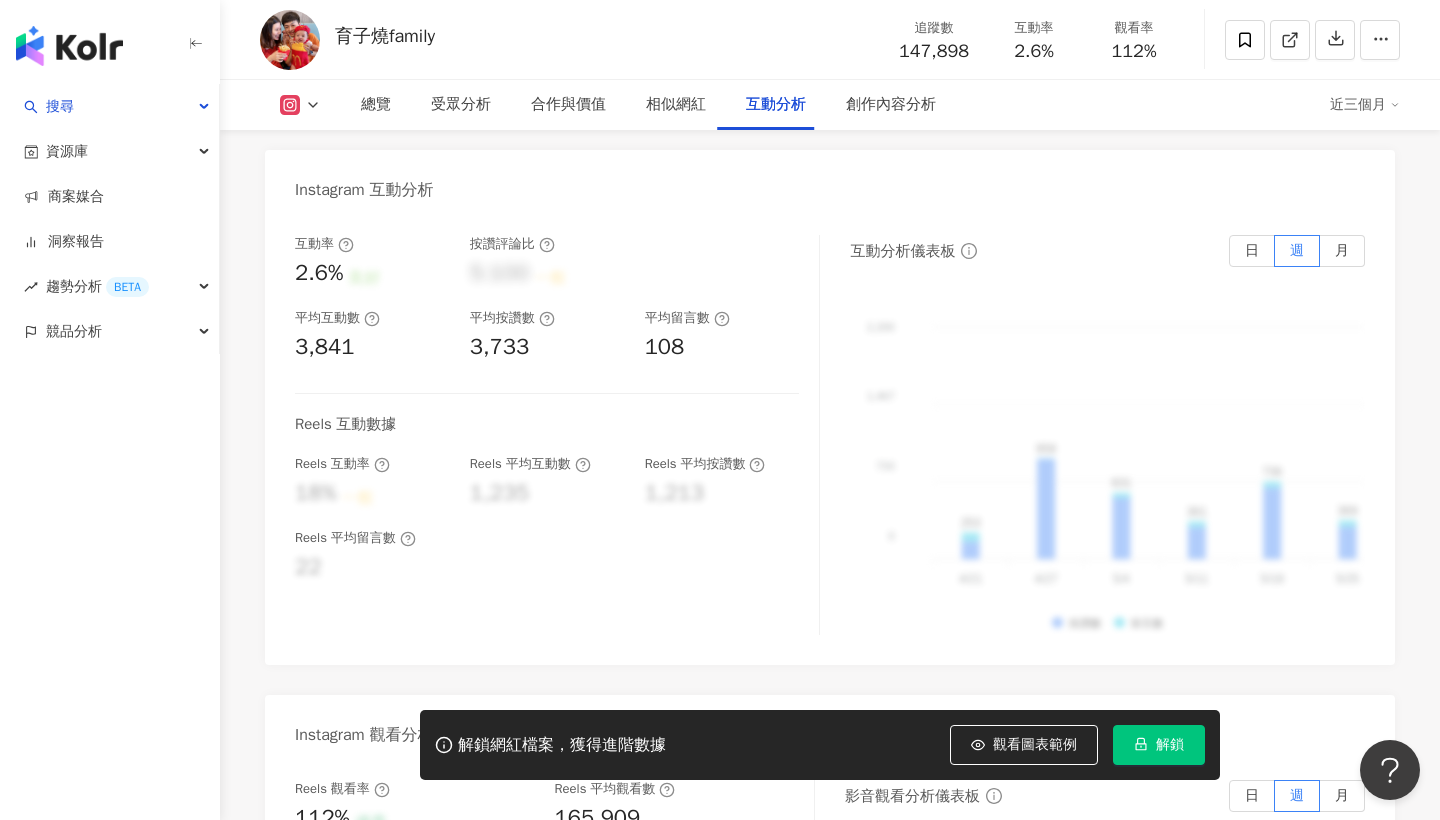 scroll, scrollTop: 3940, scrollLeft: 0, axis: vertical 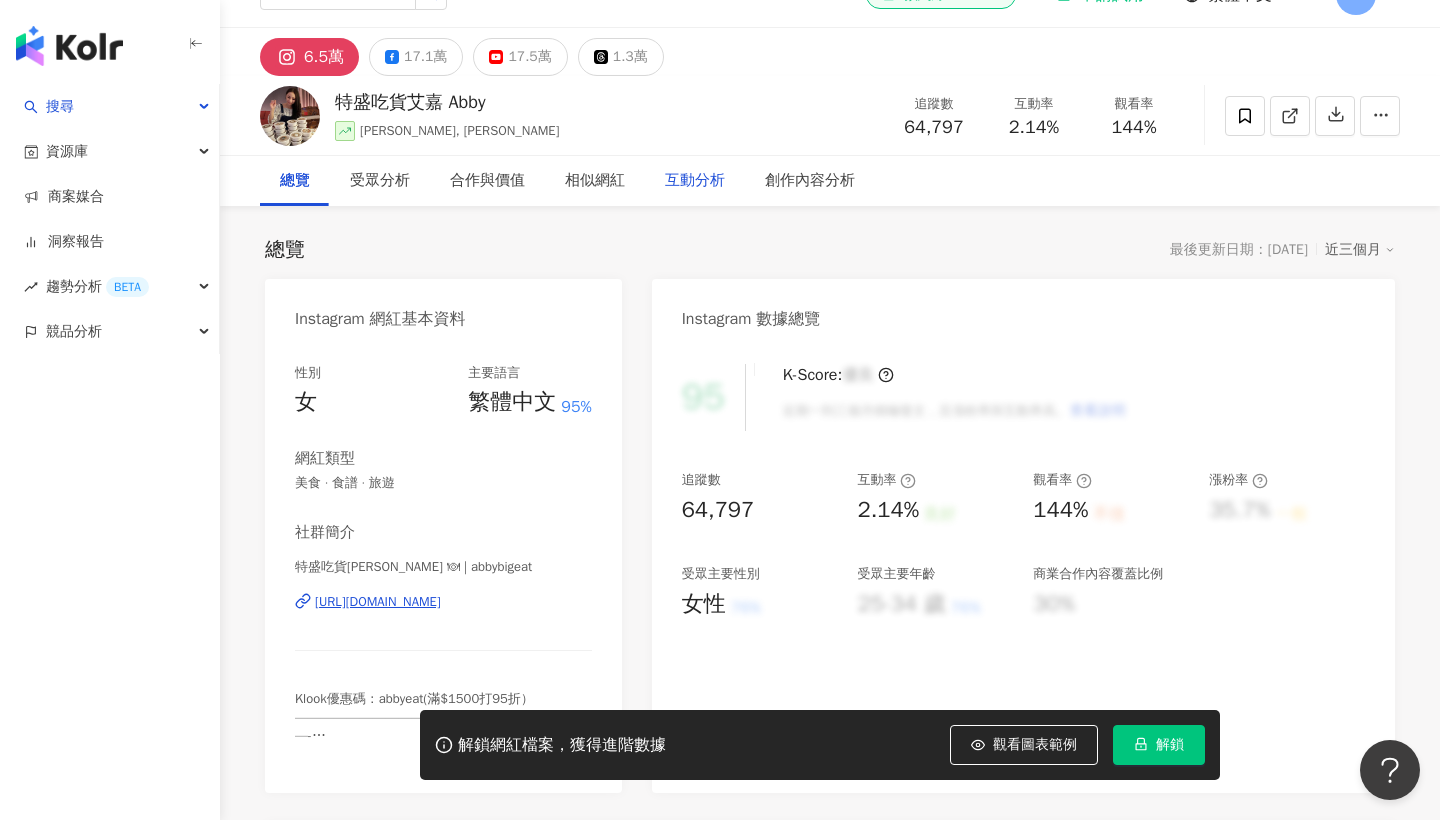 click on "互動分析" at bounding box center (695, 181) 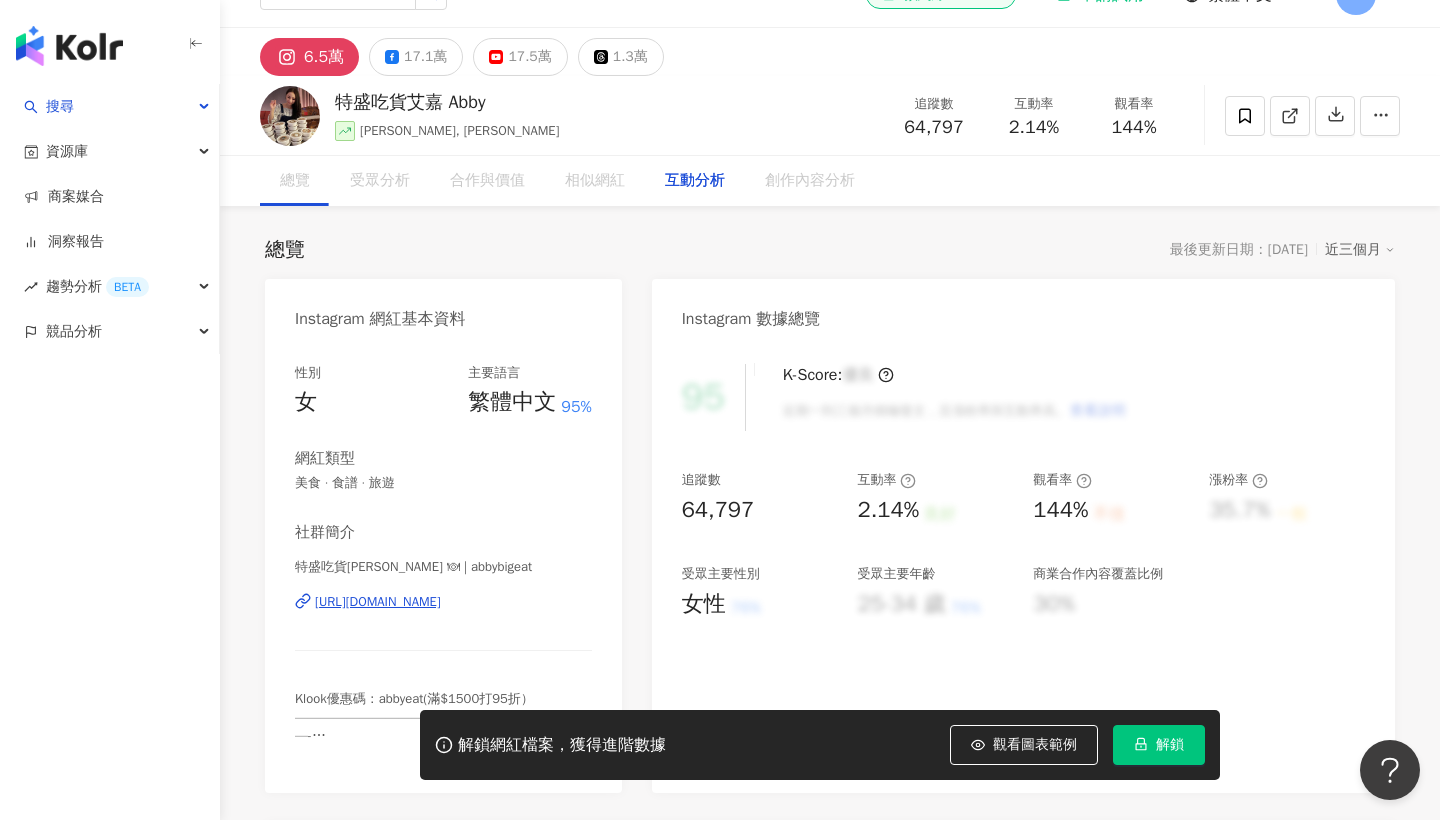 scroll, scrollTop: 3923, scrollLeft: 0, axis: vertical 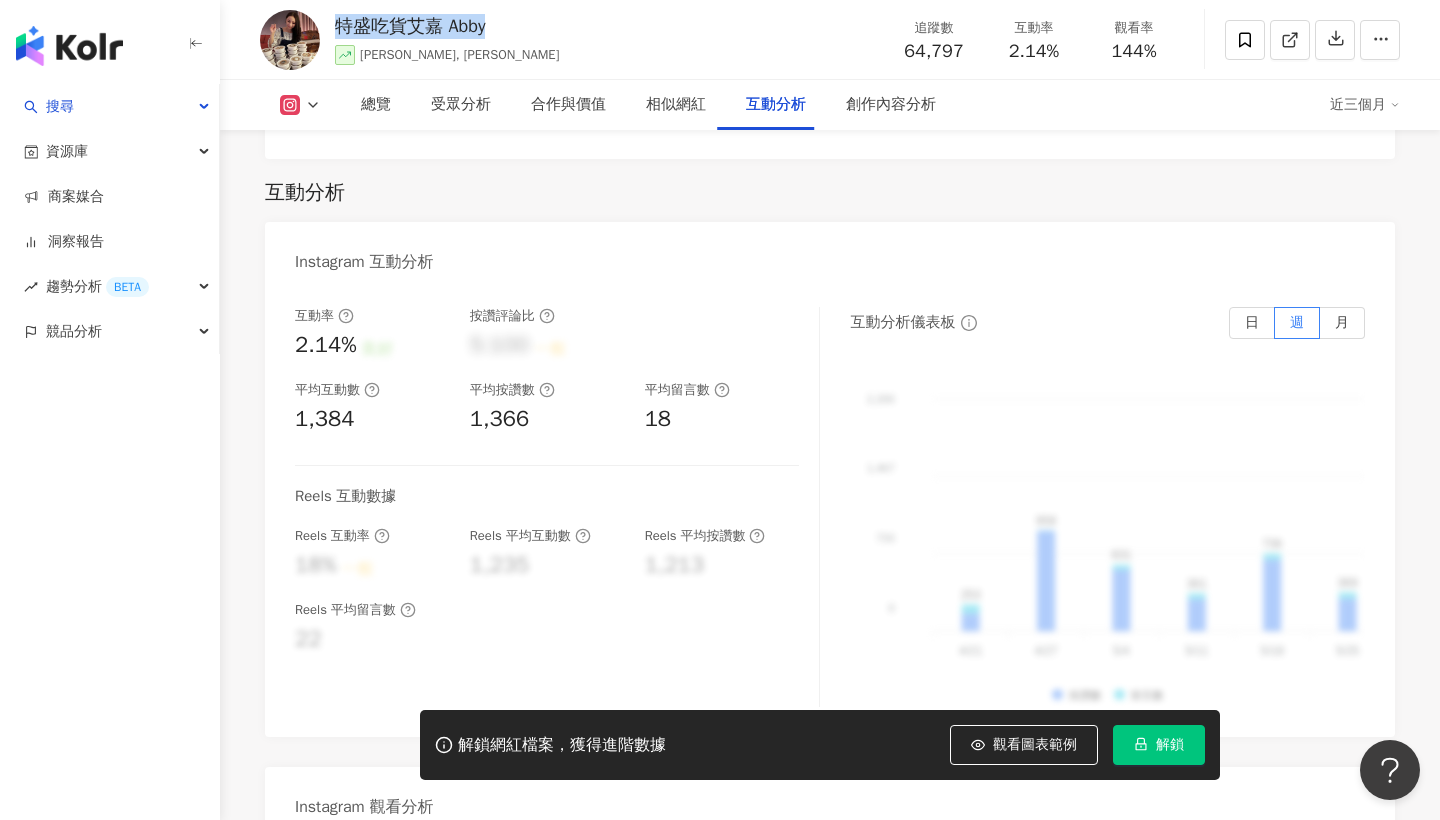 drag, startPoint x: 338, startPoint y: 23, endPoint x: 489, endPoint y: 26, distance: 151.0298 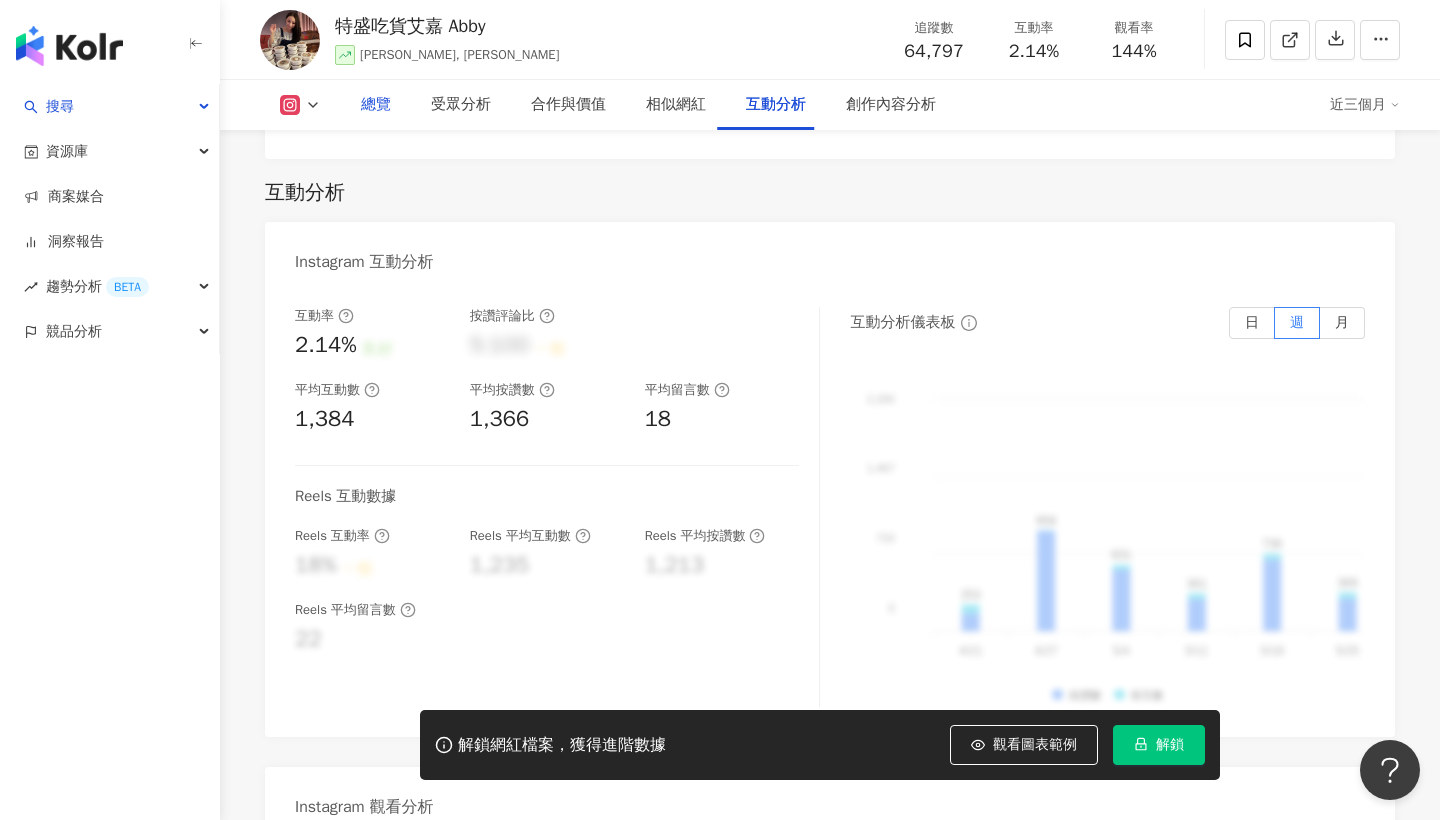 click on "總覽" at bounding box center (376, 105) 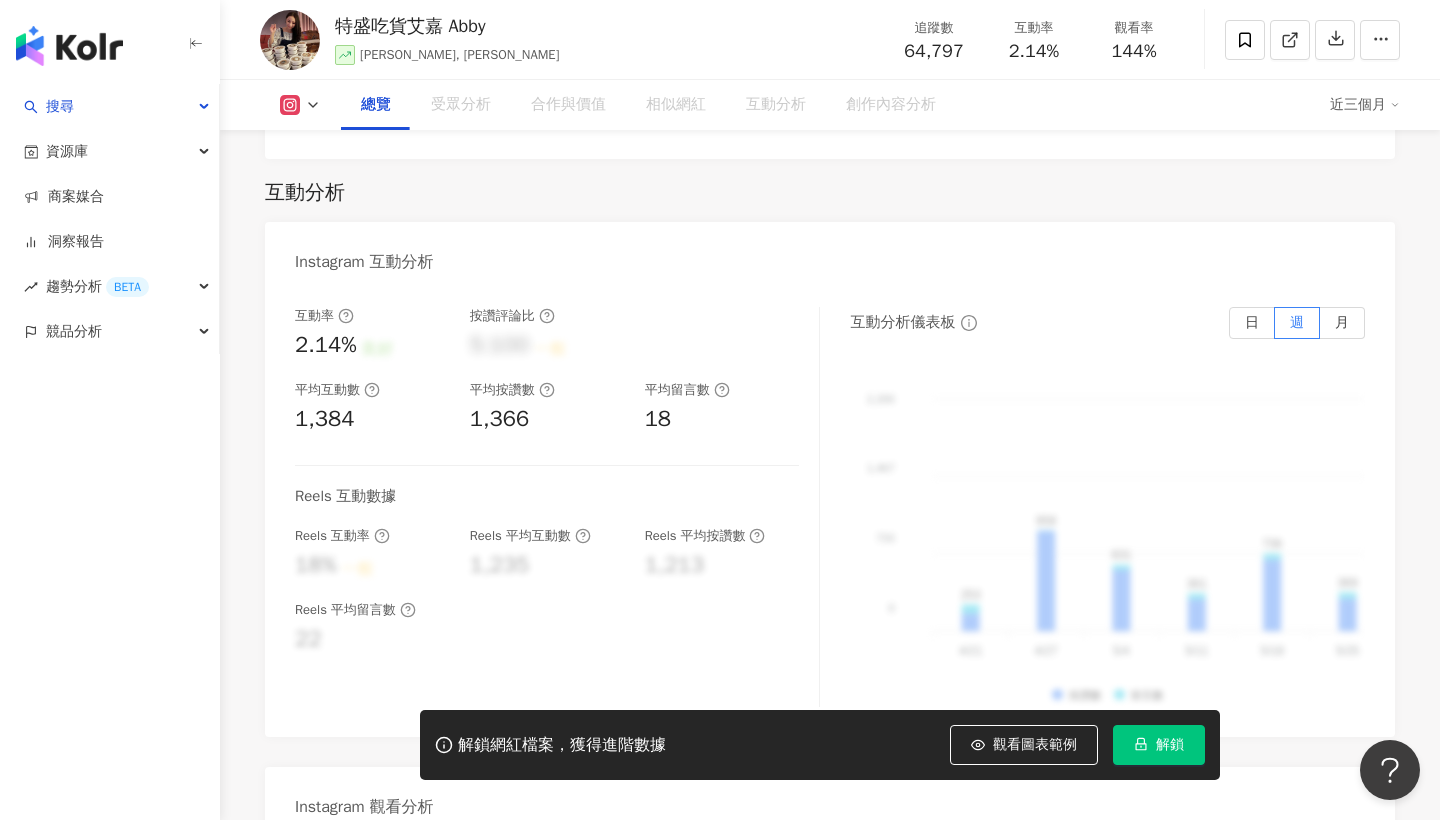 scroll, scrollTop: 123, scrollLeft: 0, axis: vertical 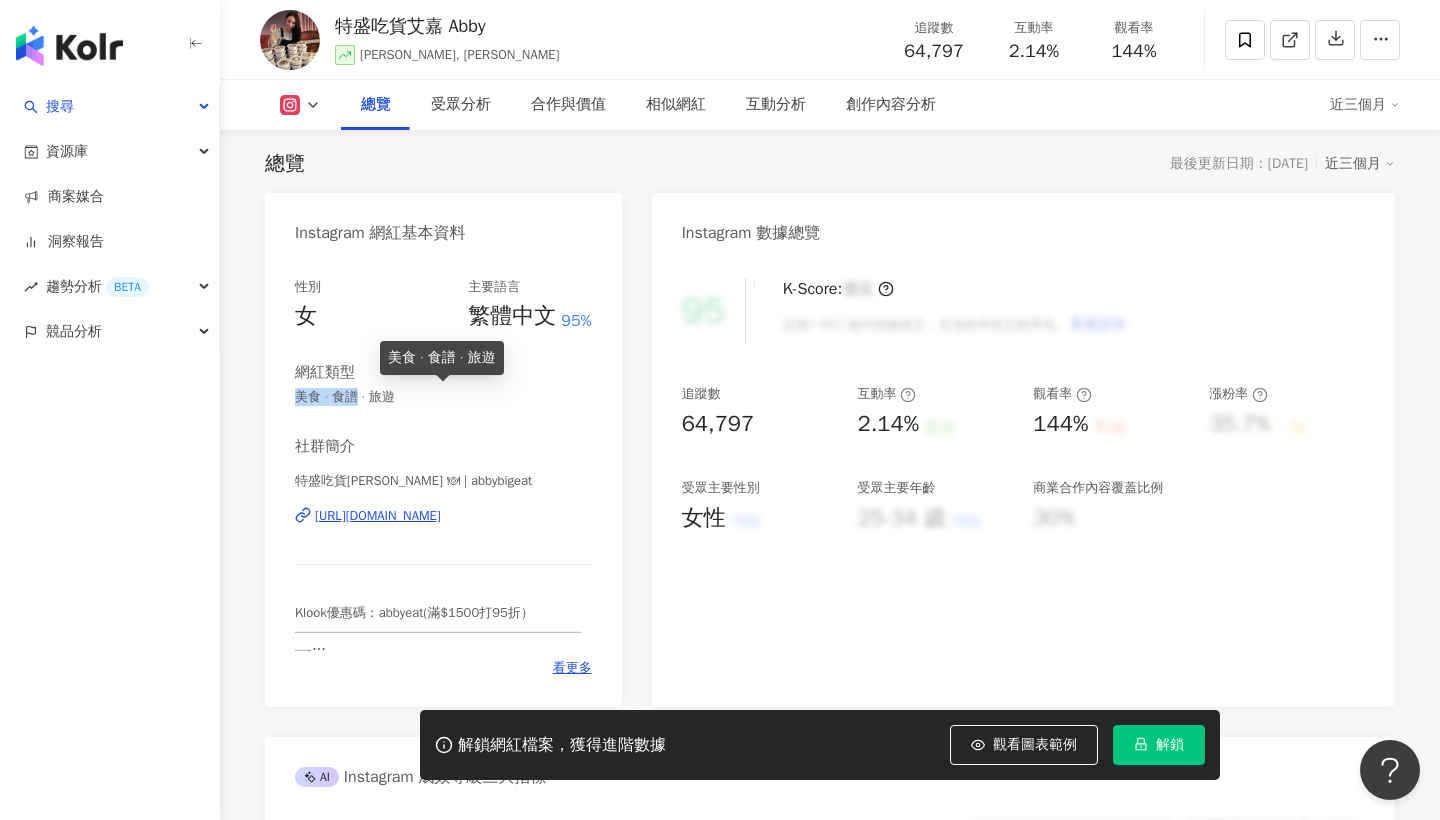 drag, startPoint x: 296, startPoint y: 395, endPoint x: 358, endPoint y: 399, distance: 62.1289 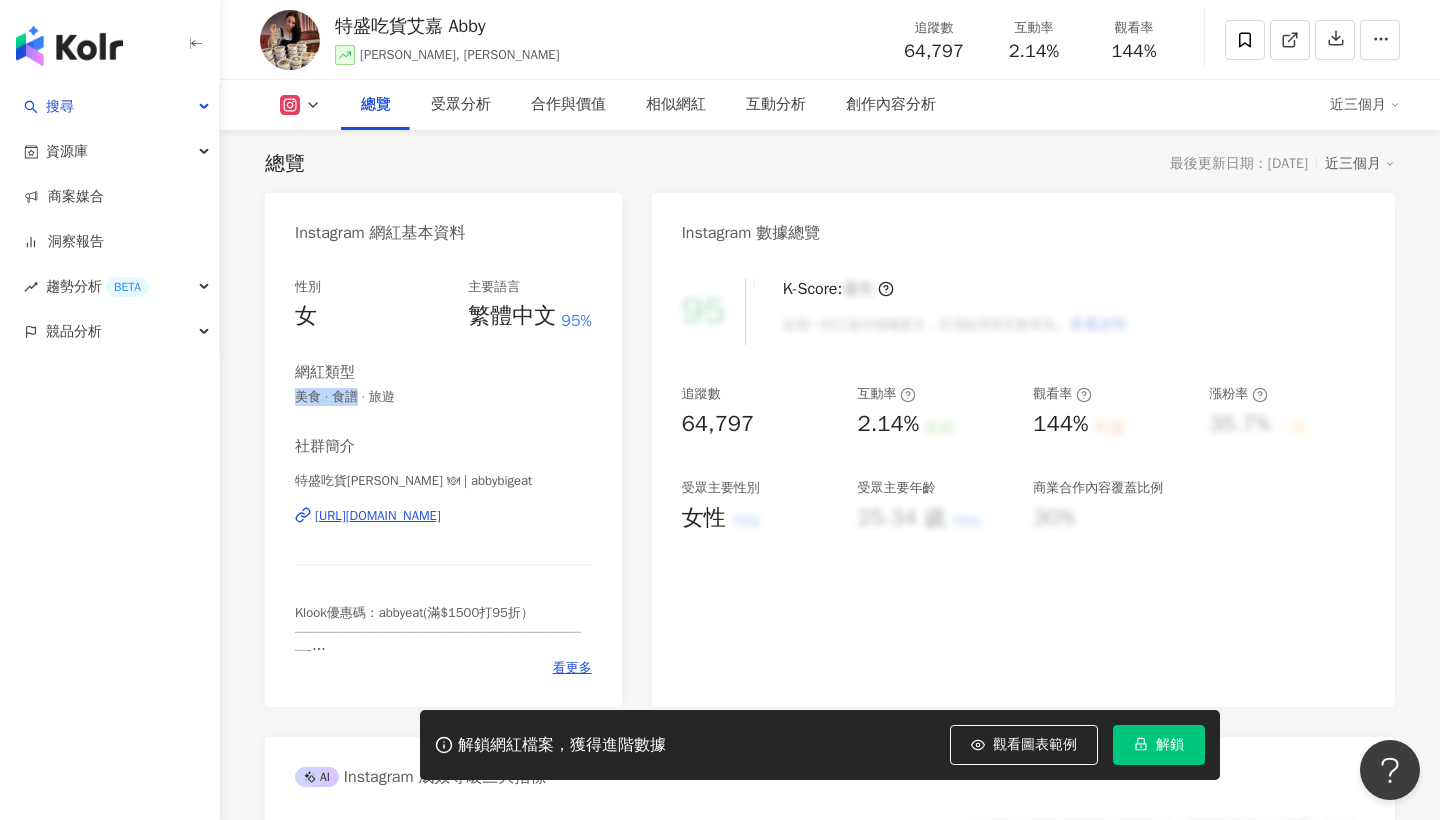 copy on "美食 · 食譜" 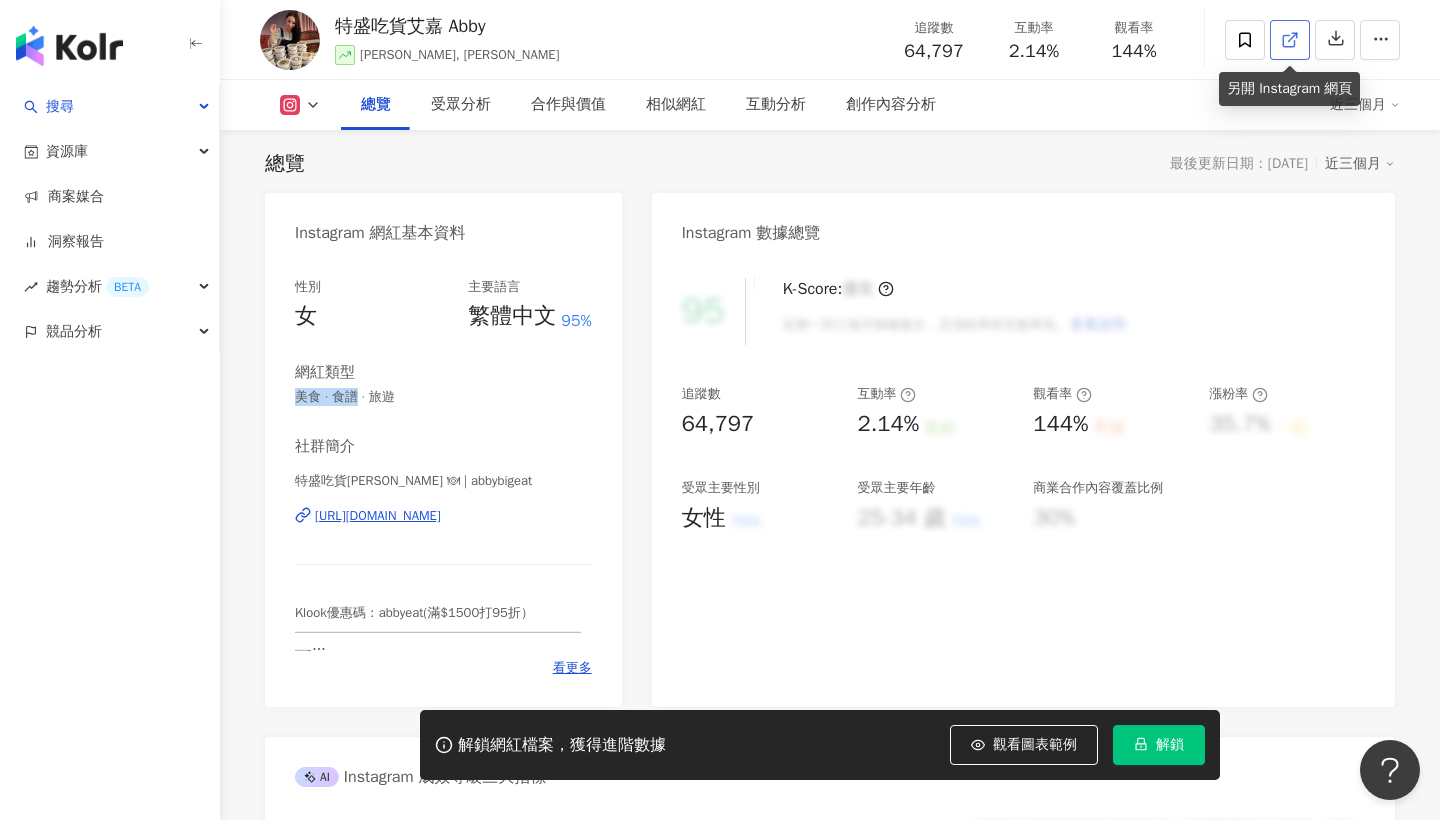 click at bounding box center [1290, 40] 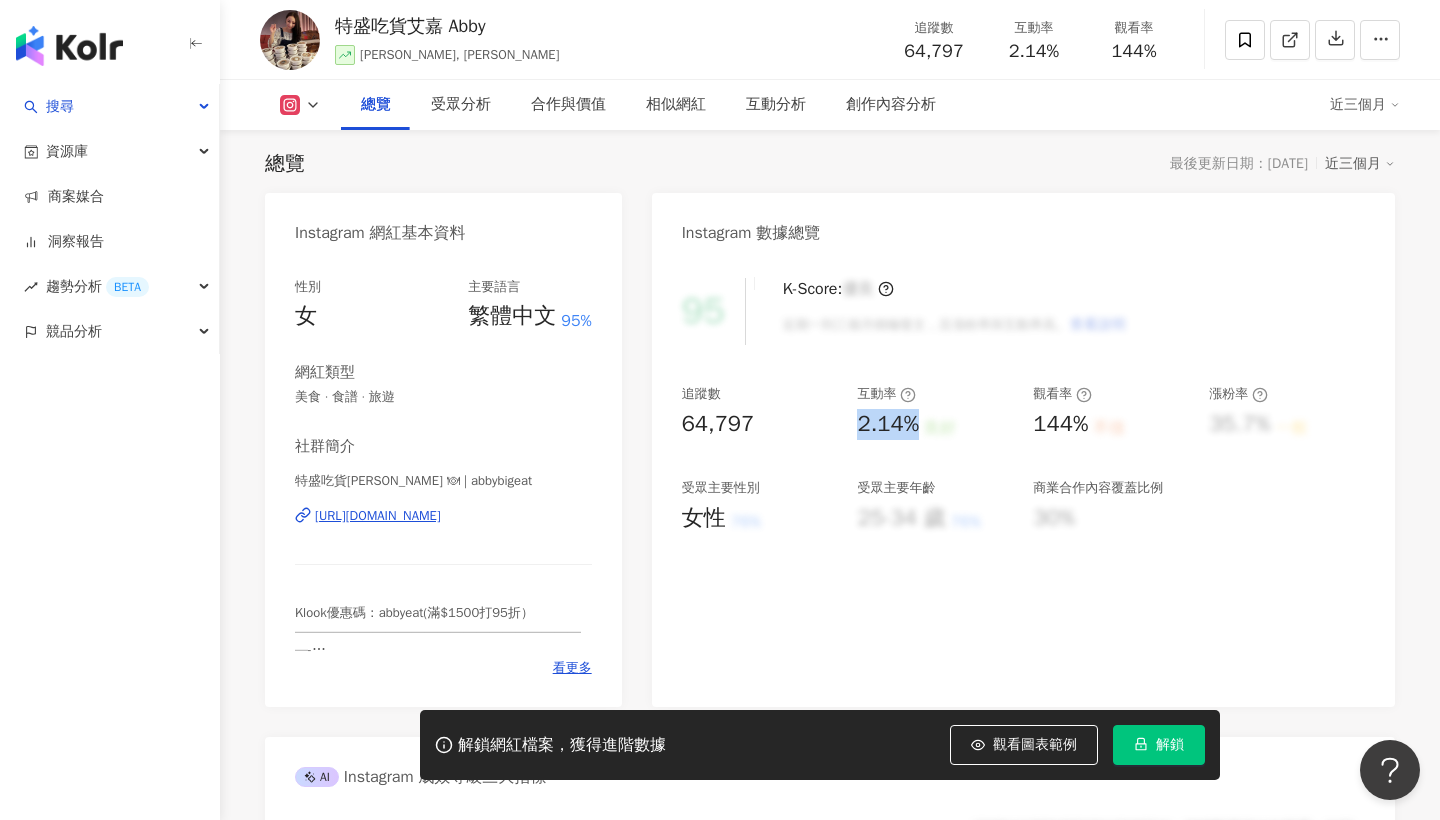 drag, startPoint x: 857, startPoint y: 429, endPoint x: 916, endPoint y: 432, distance: 59.07622 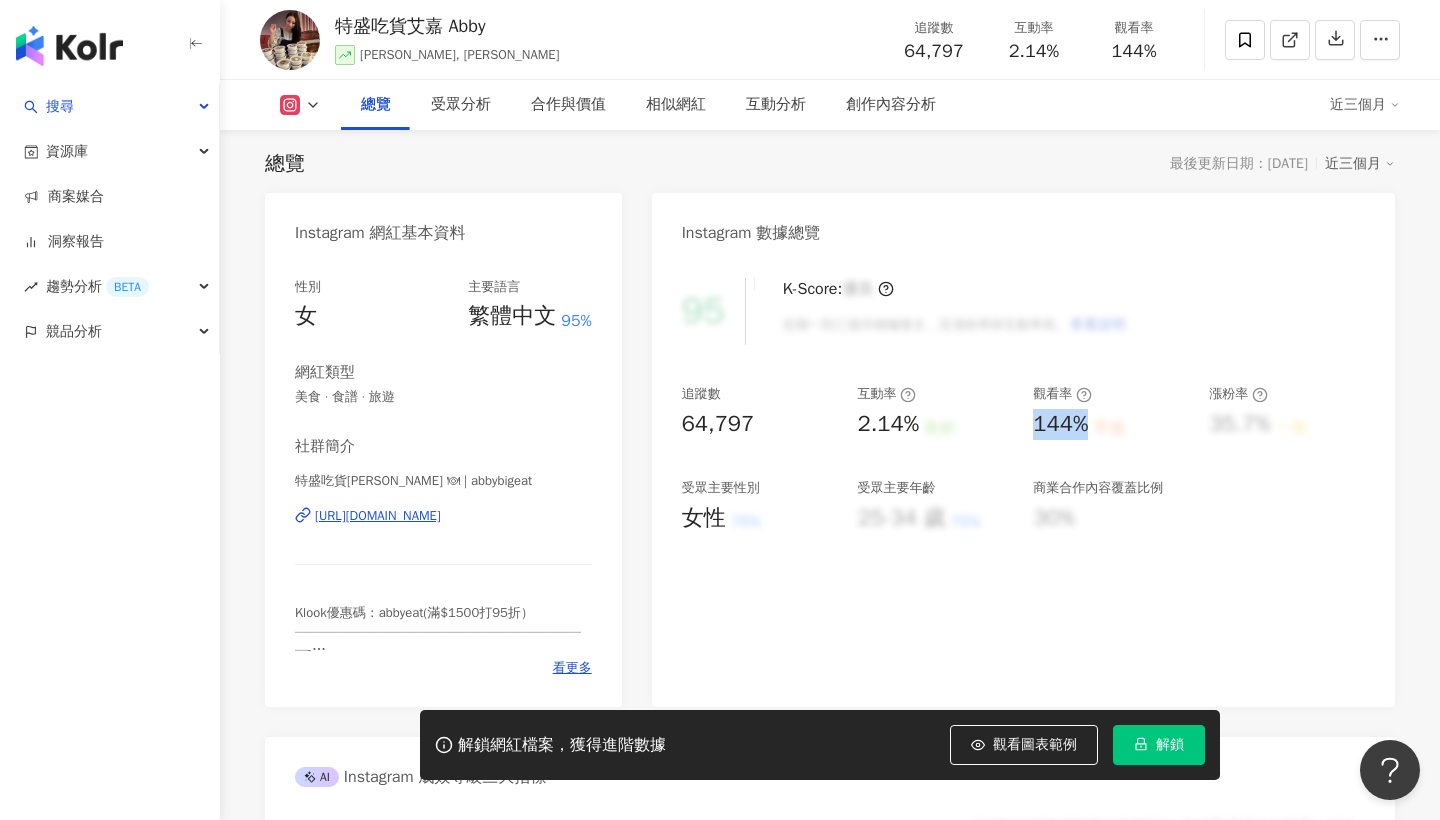 drag, startPoint x: 1027, startPoint y: 422, endPoint x: 1092, endPoint y: 424, distance: 65.03076 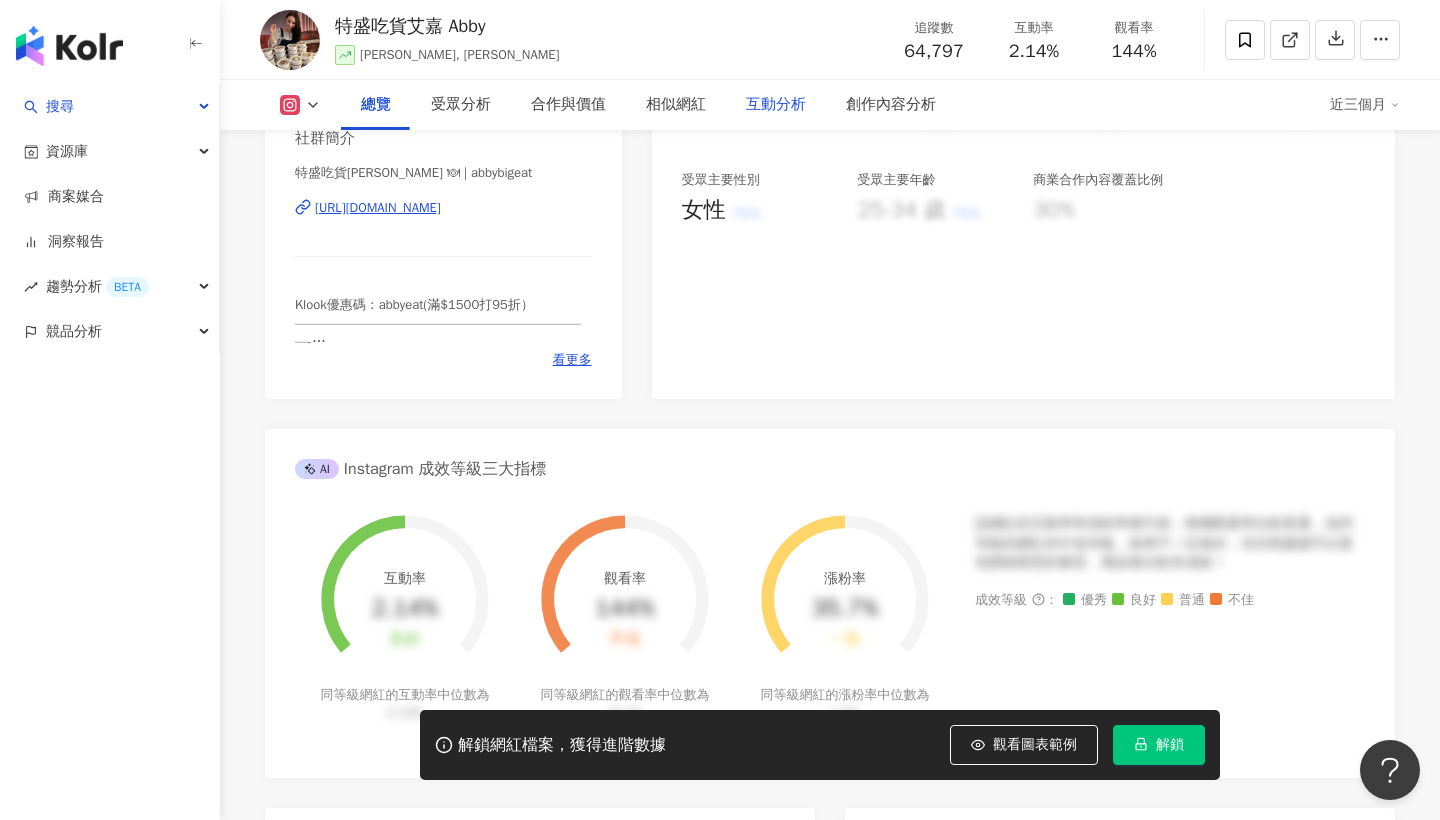 click on "互動分析" at bounding box center [776, 105] 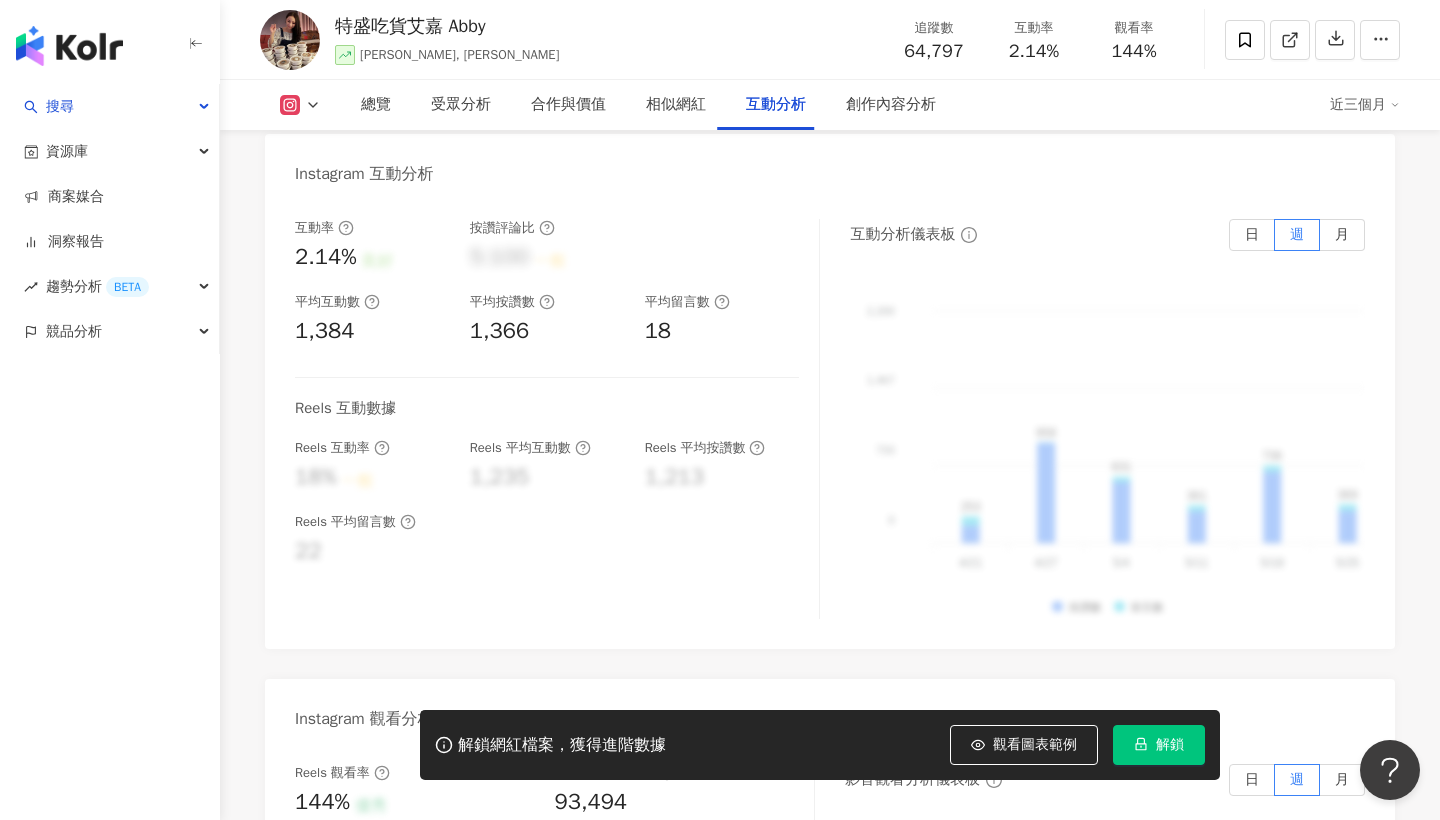 scroll, scrollTop: 3989, scrollLeft: 0, axis: vertical 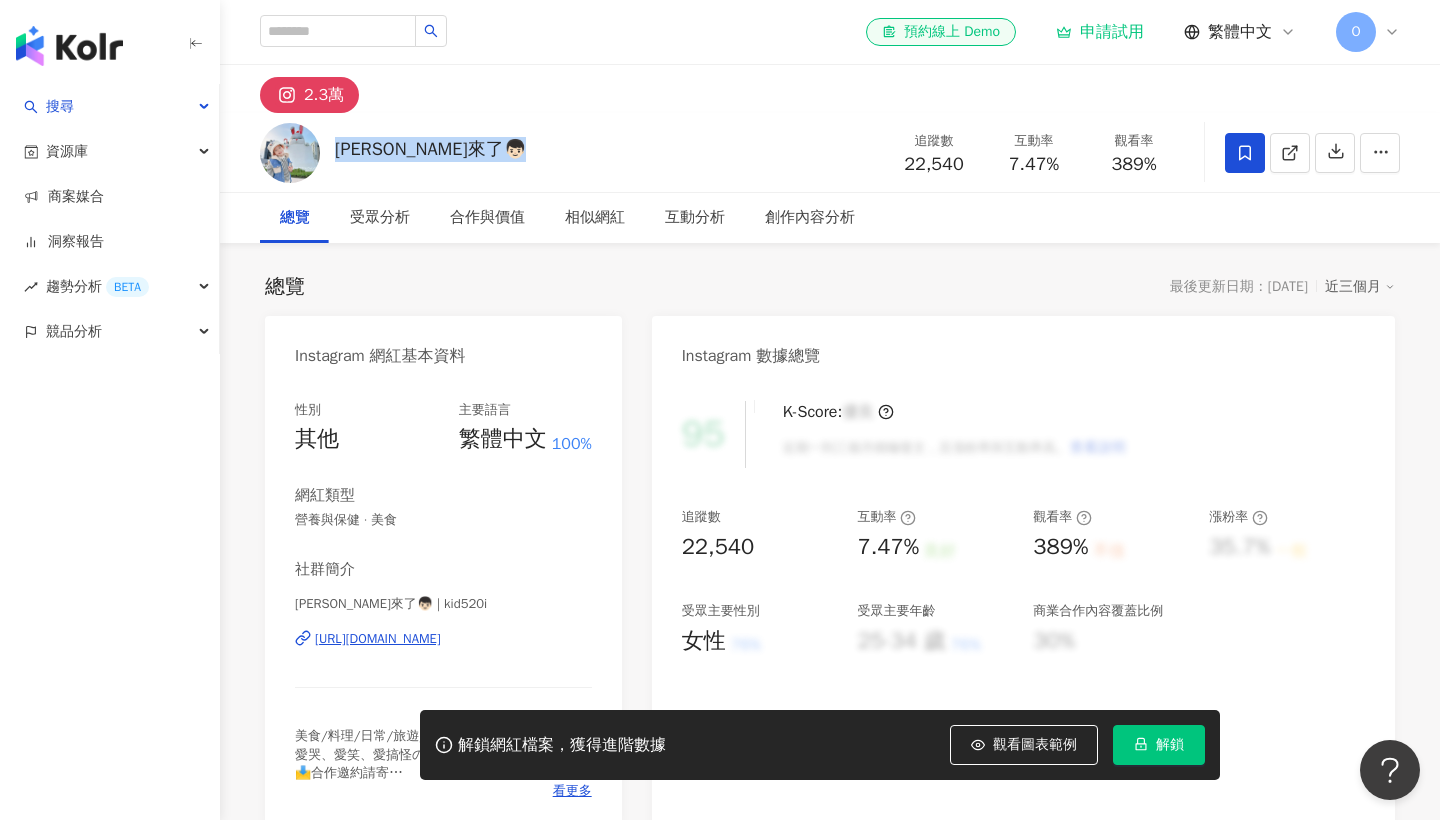 drag, startPoint x: 335, startPoint y: 146, endPoint x: 477, endPoint y: 149, distance: 142.0317 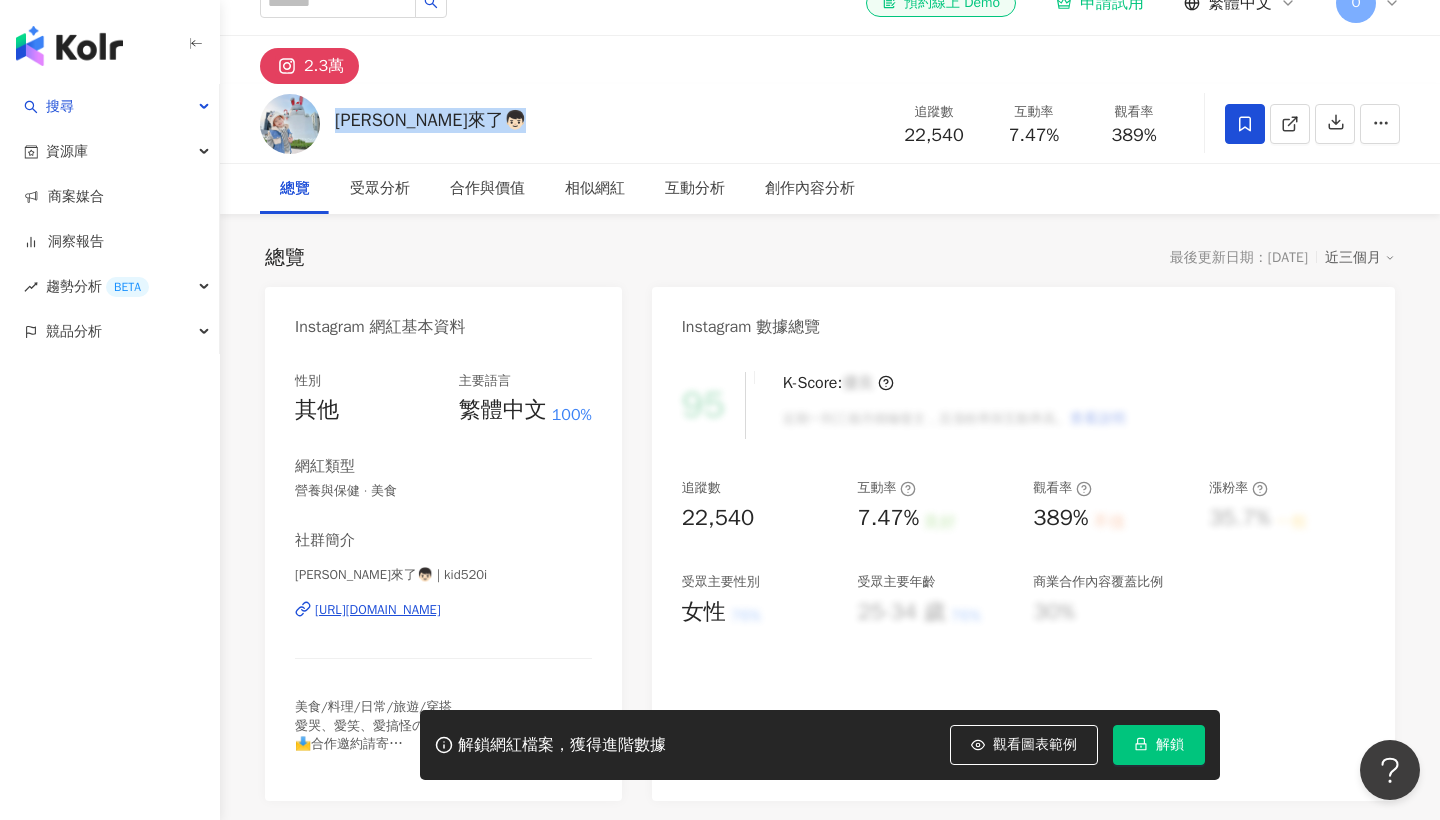 scroll, scrollTop: 119, scrollLeft: 0, axis: vertical 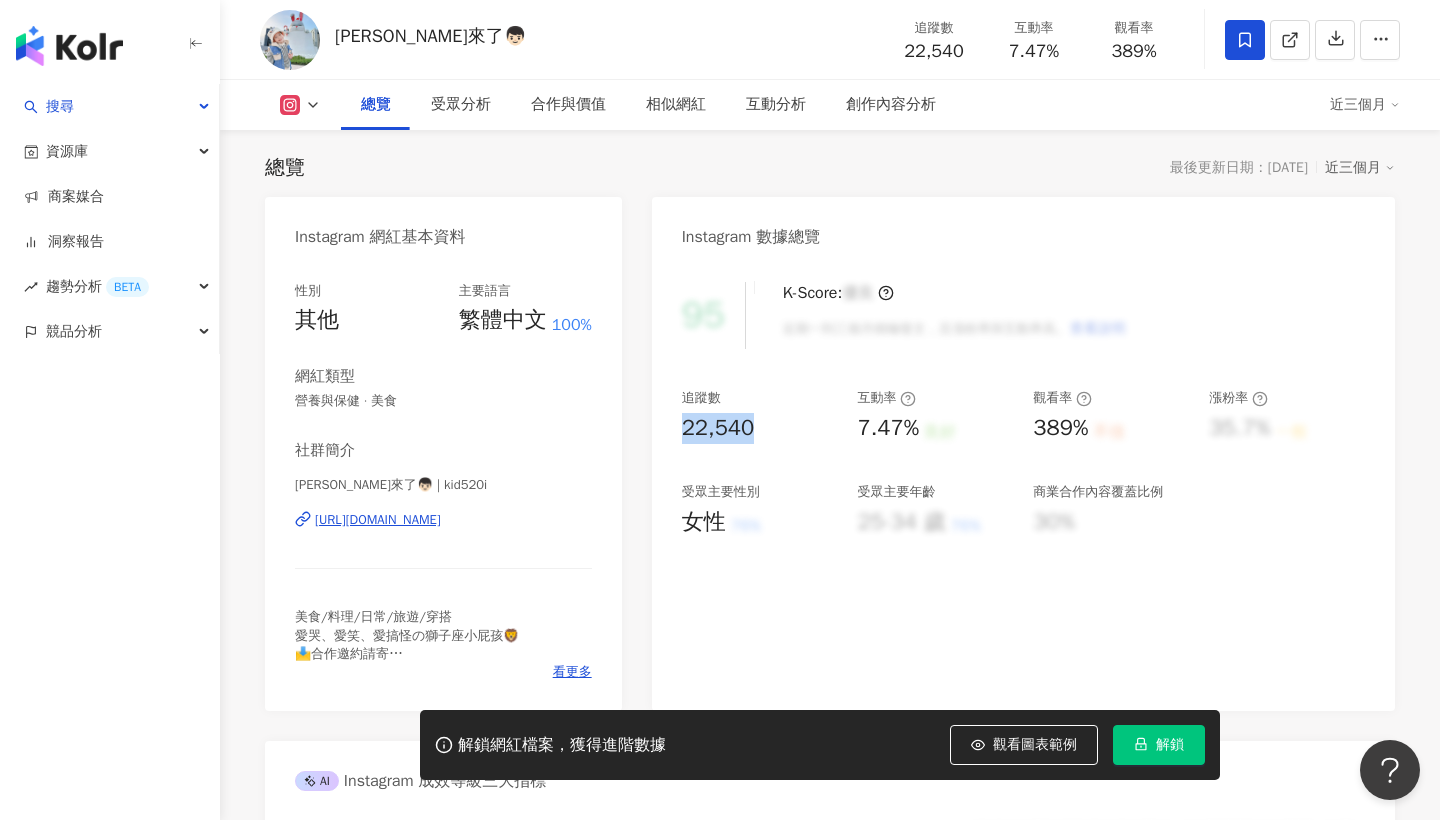 drag, startPoint x: 677, startPoint y: 433, endPoint x: 794, endPoint y: 433, distance: 117 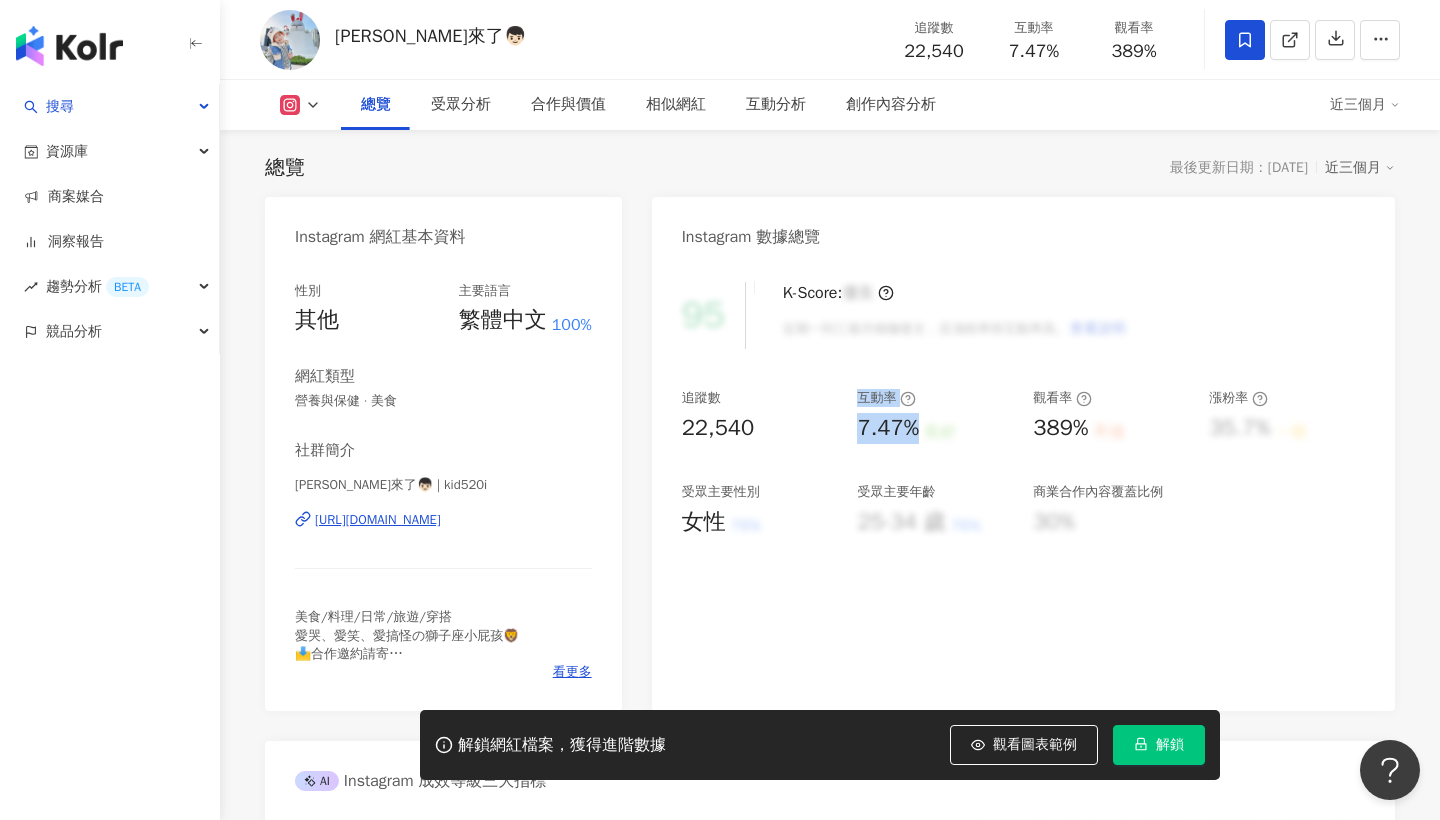 drag, startPoint x: 847, startPoint y: 429, endPoint x: 916, endPoint y: 432, distance: 69.065186 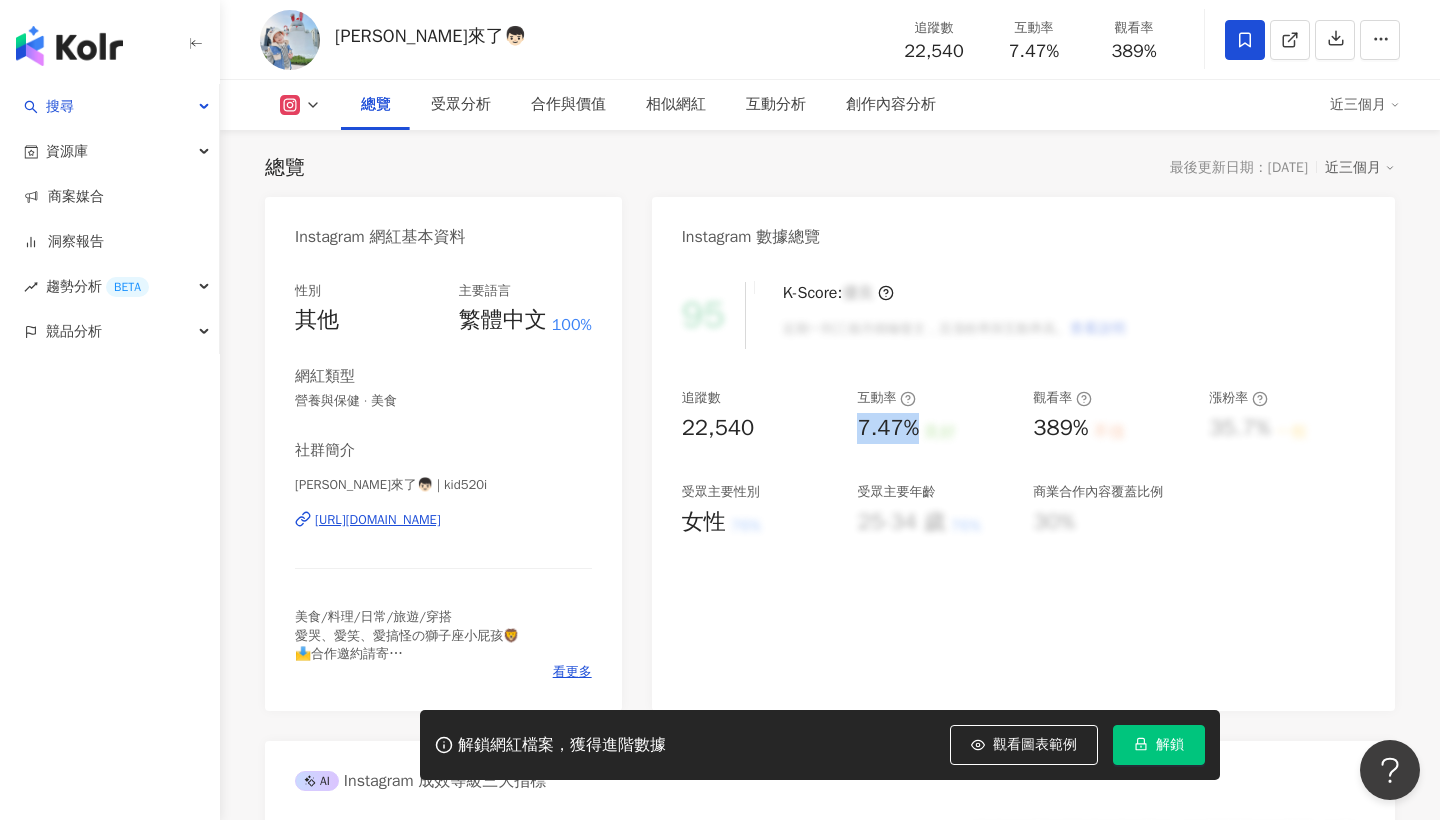 drag, startPoint x: 858, startPoint y: 431, endPoint x: 922, endPoint y: 436, distance: 64.195015 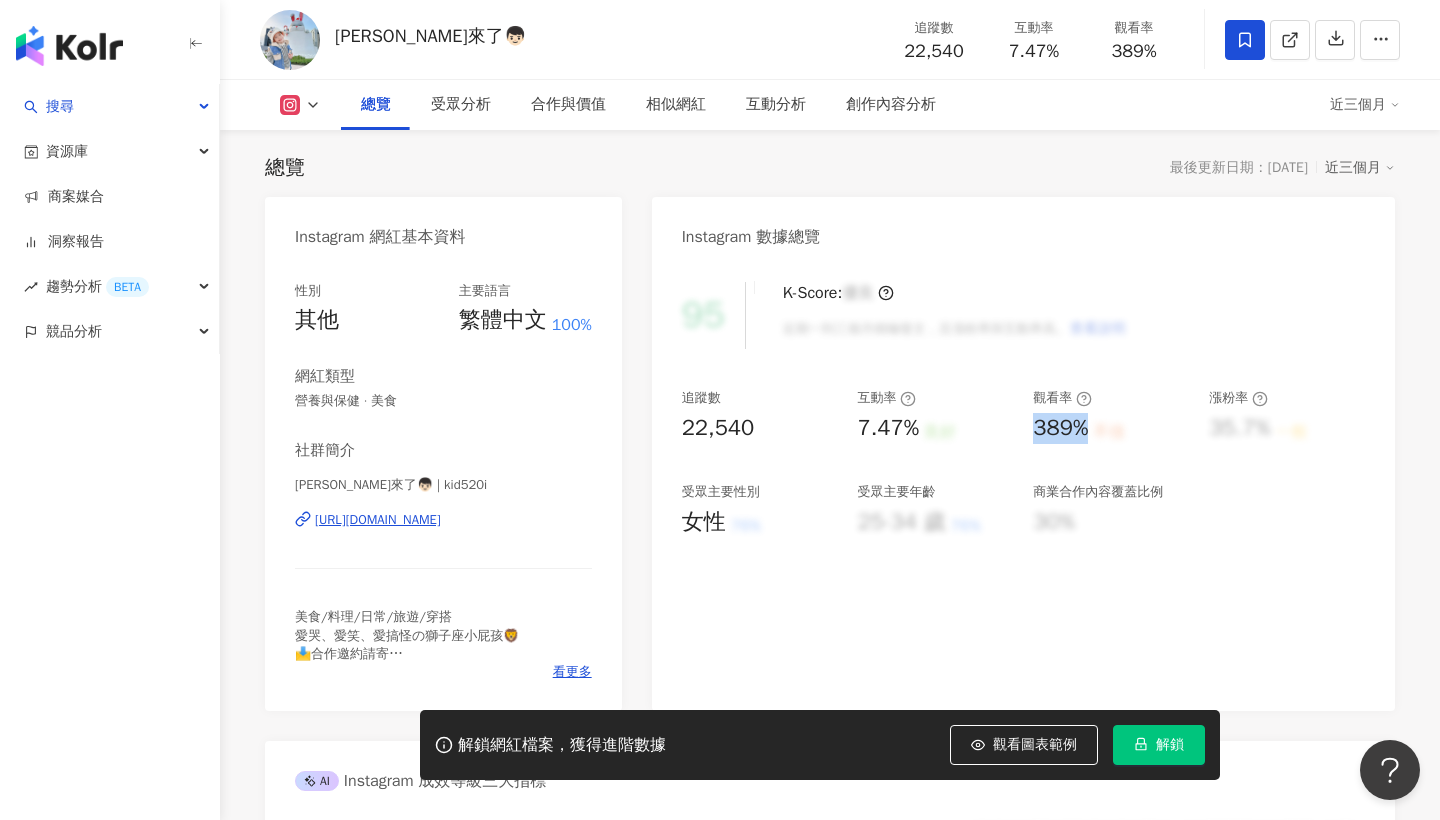 drag, startPoint x: 1027, startPoint y: 436, endPoint x: 1097, endPoint y: 432, distance: 70.11419 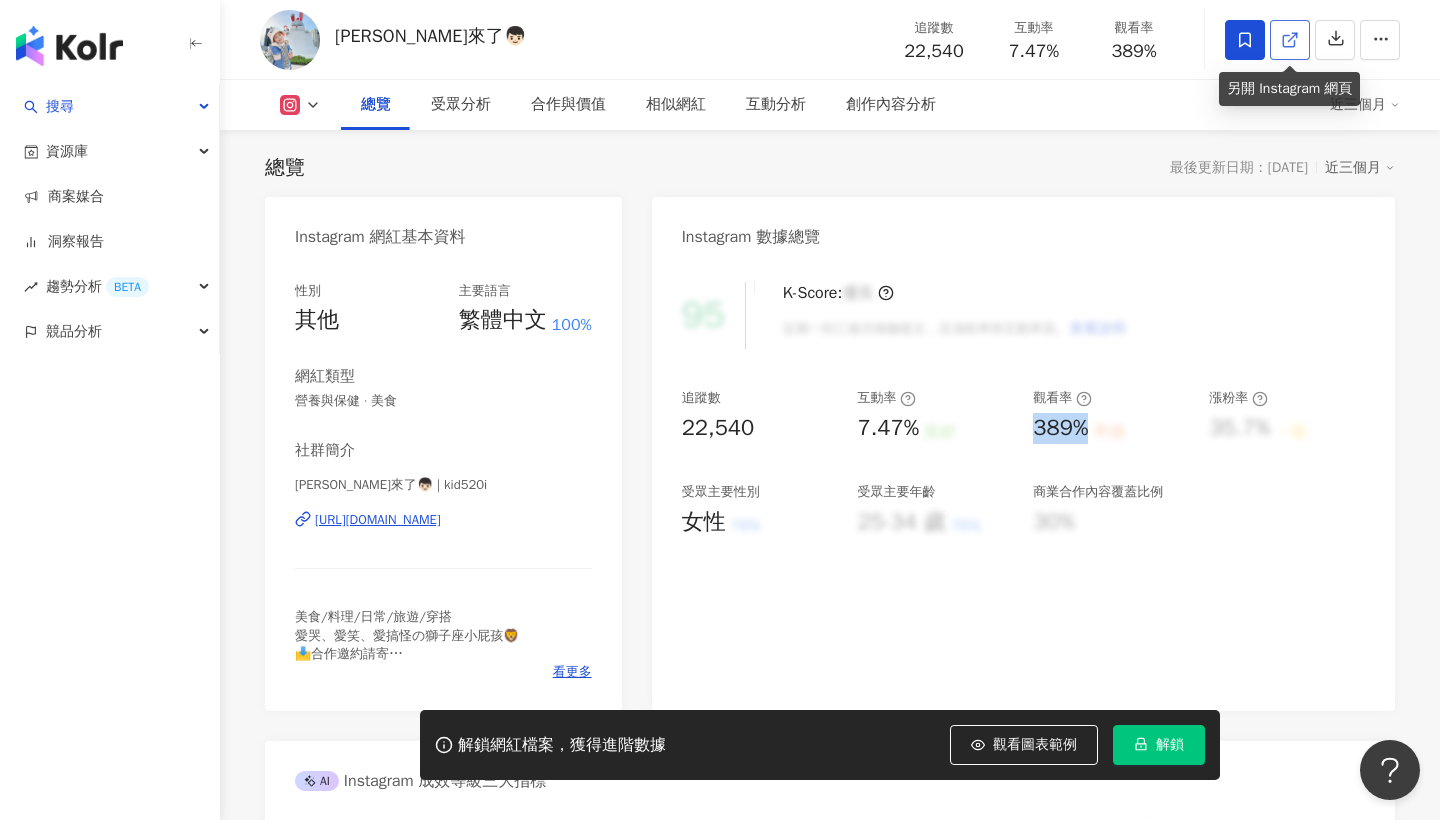 click 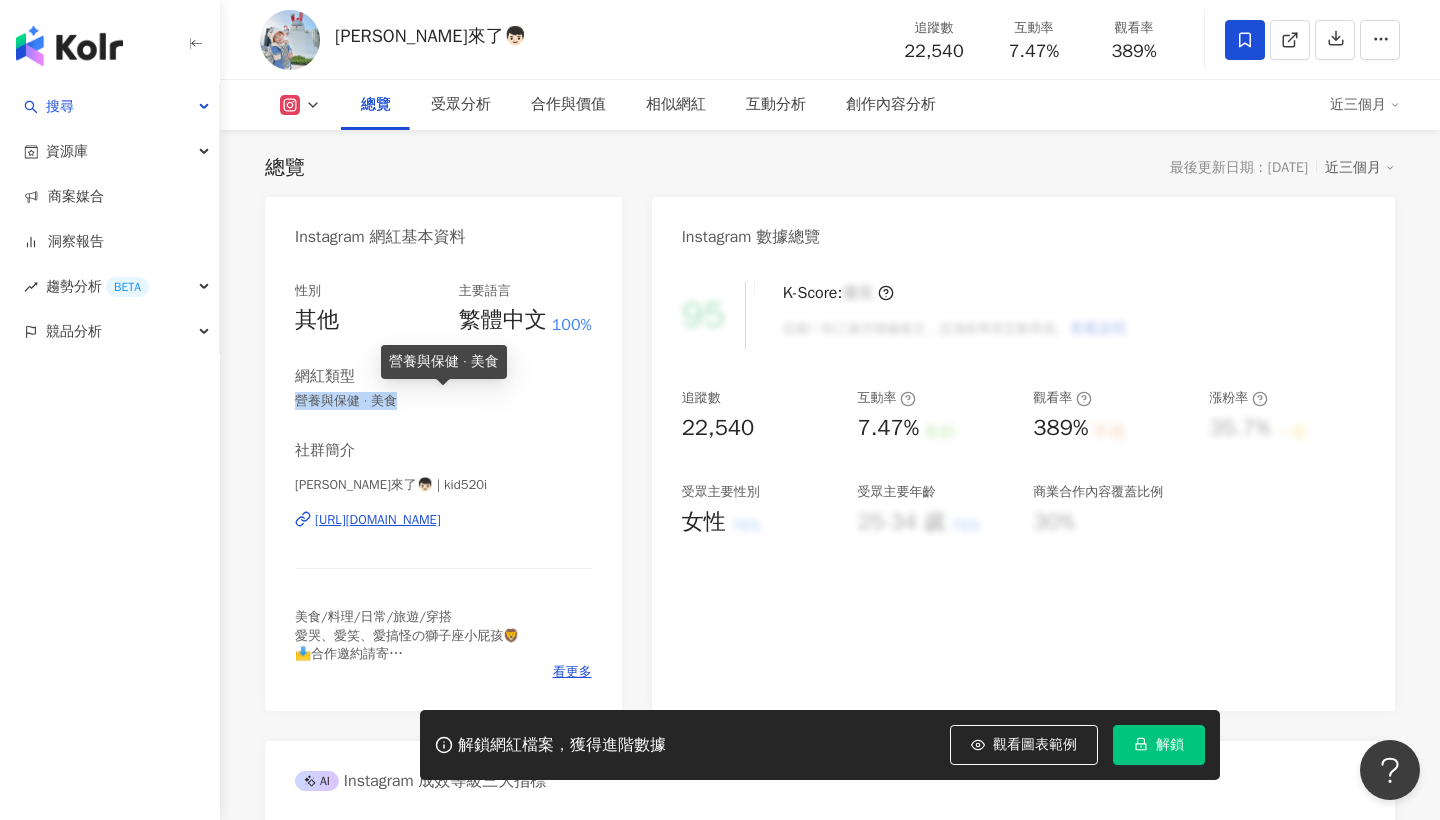 drag, startPoint x: 294, startPoint y: 403, endPoint x: 402, endPoint y: 407, distance: 108.07405 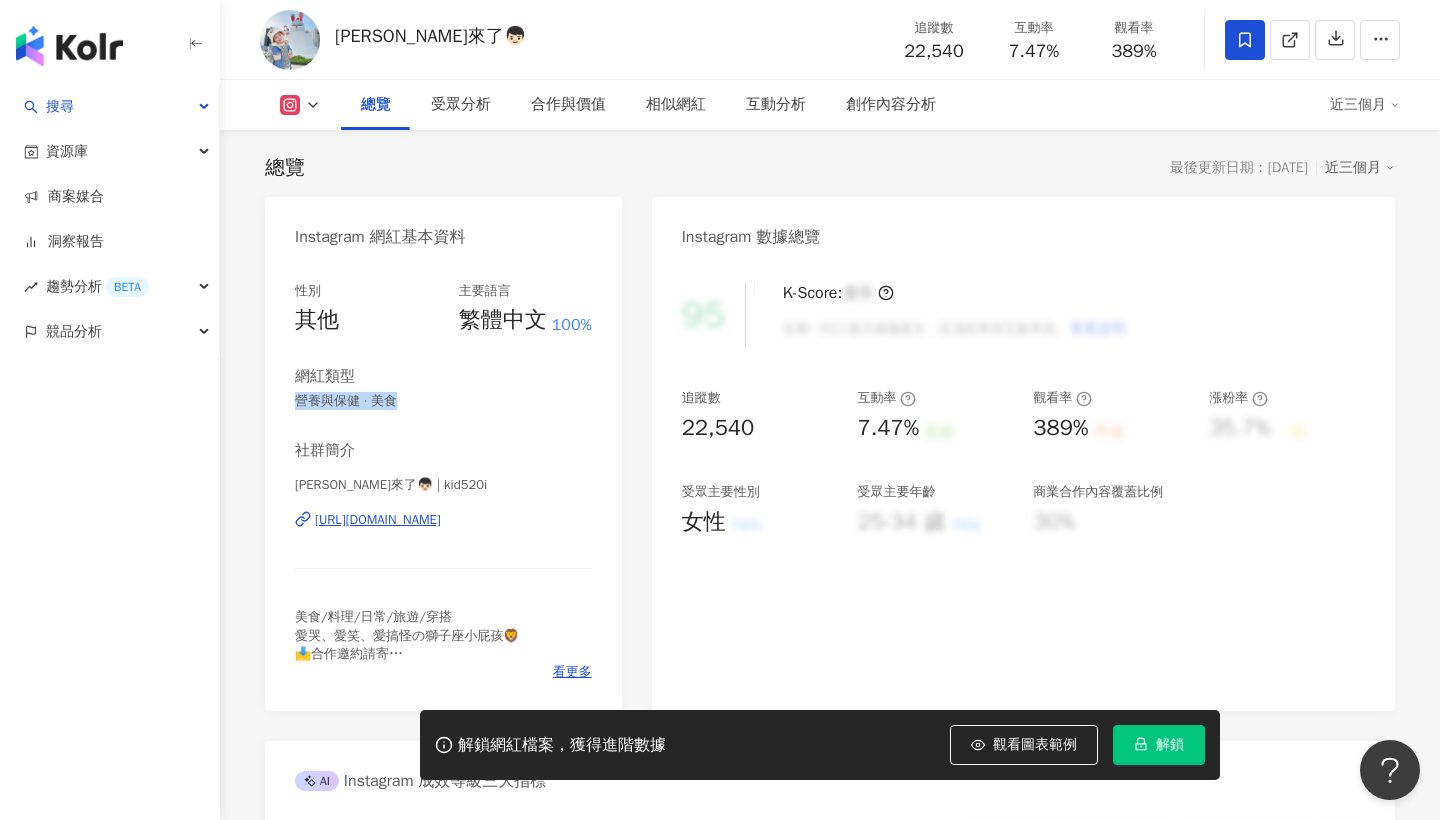copy on "營養與保健 · 美食" 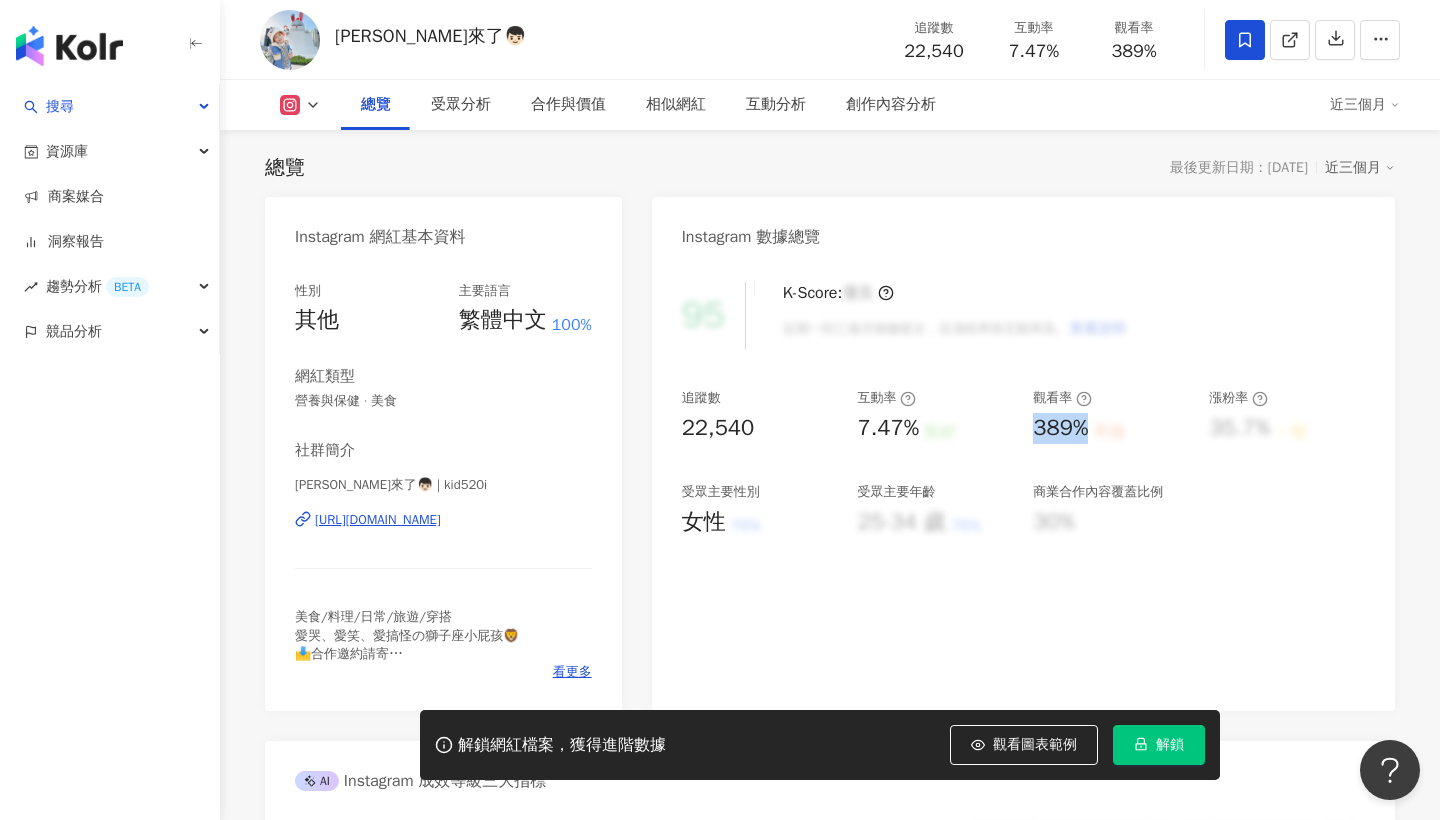 drag, startPoint x: 1034, startPoint y: 427, endPoint x: 1083, endPoint y: 420, distance: 49.497475 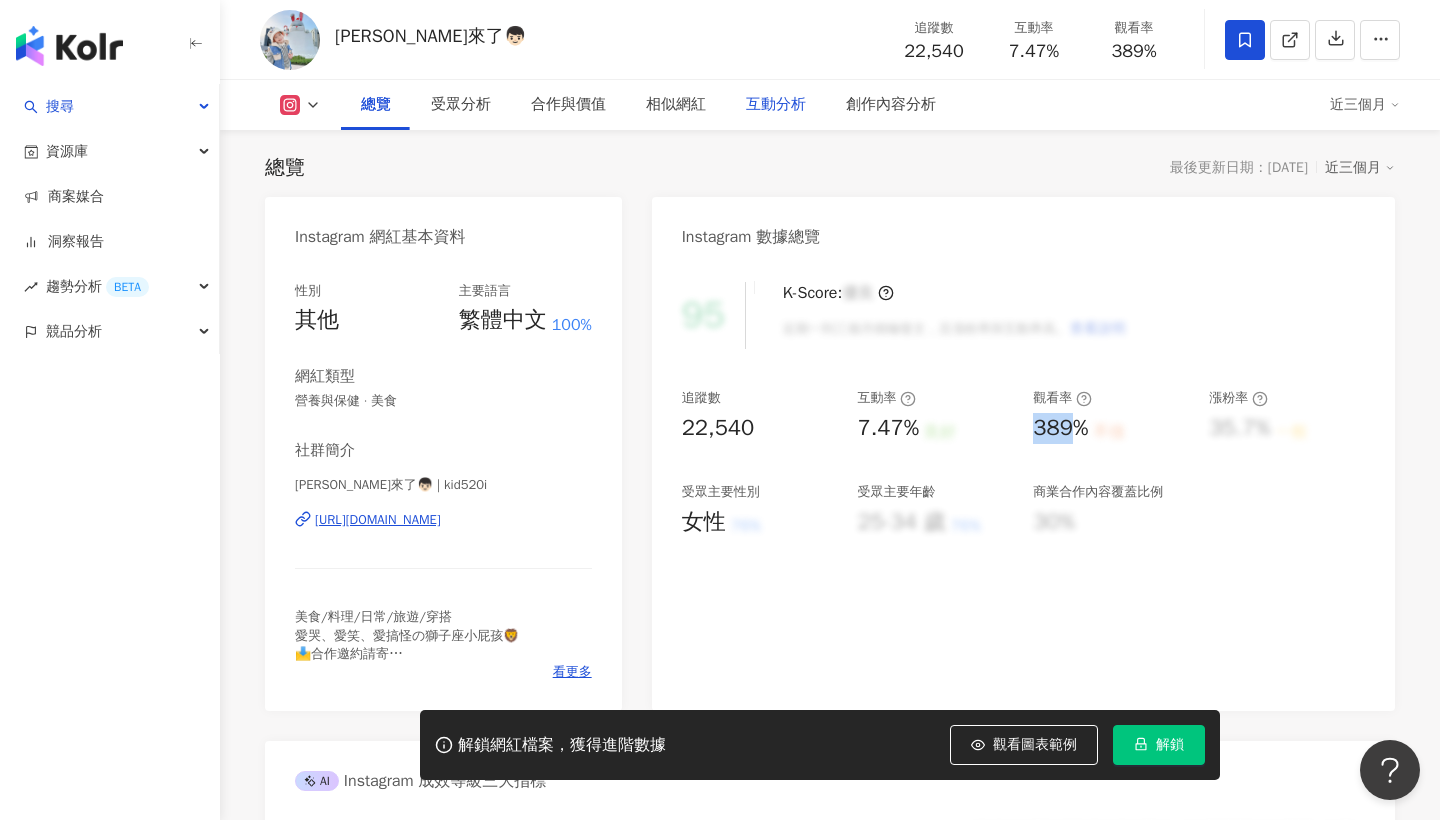 click on "互動分析" at bounding box center (776, 105) 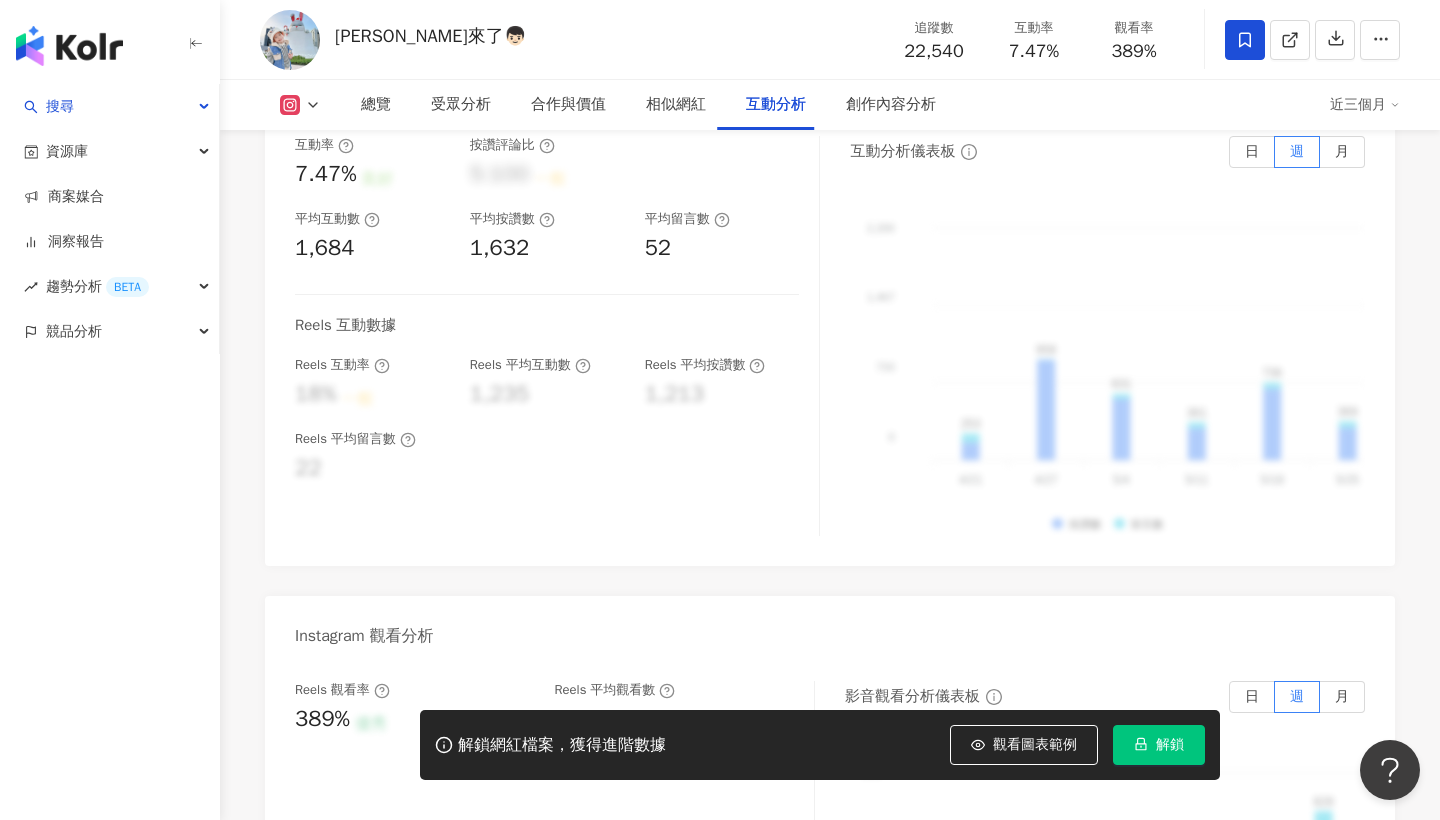 scroll, scrollTop: 3935, scrollLeft: 0, axis: vertical 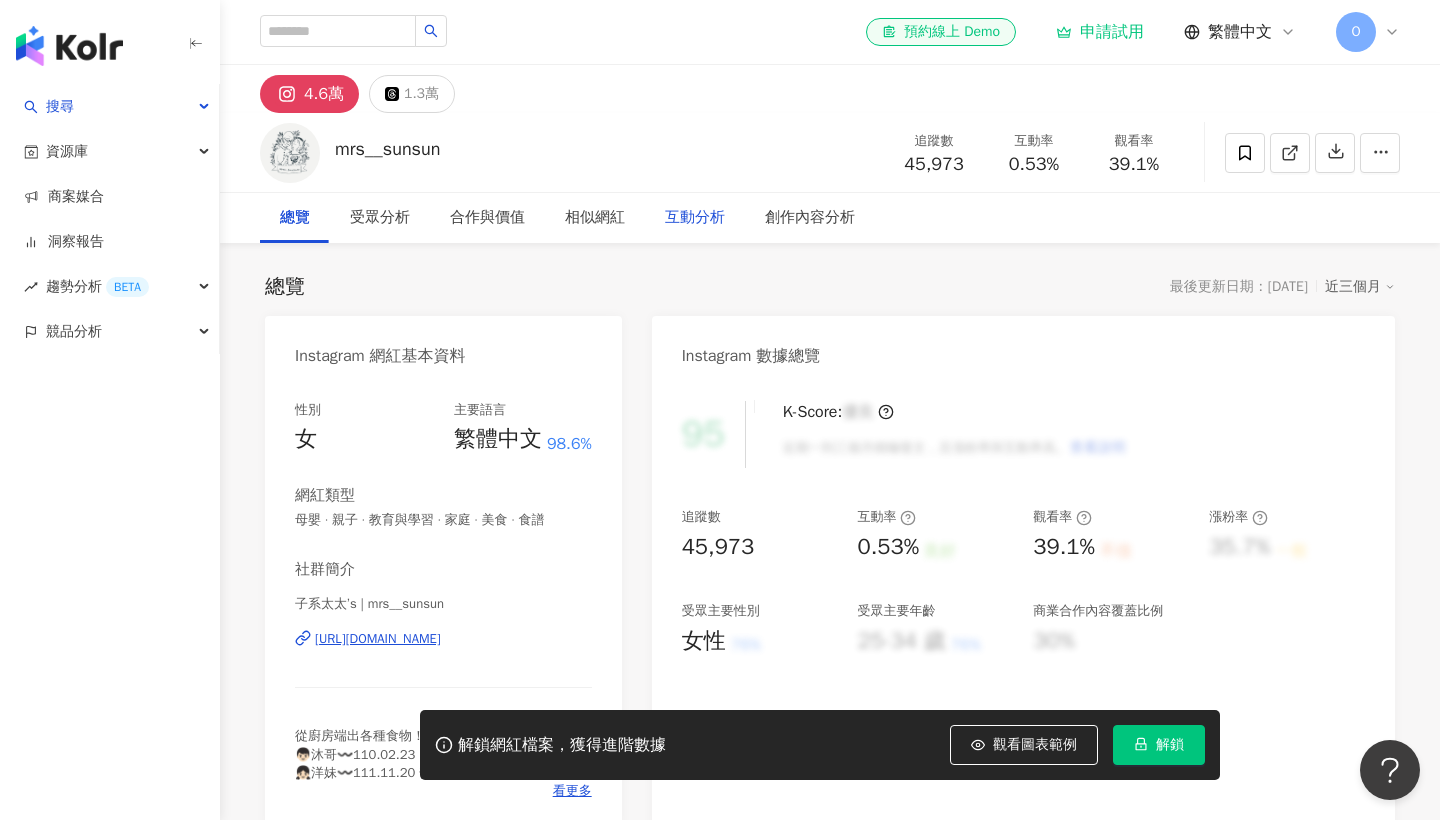 click on "互動分析" at bounding box center (695, 218) 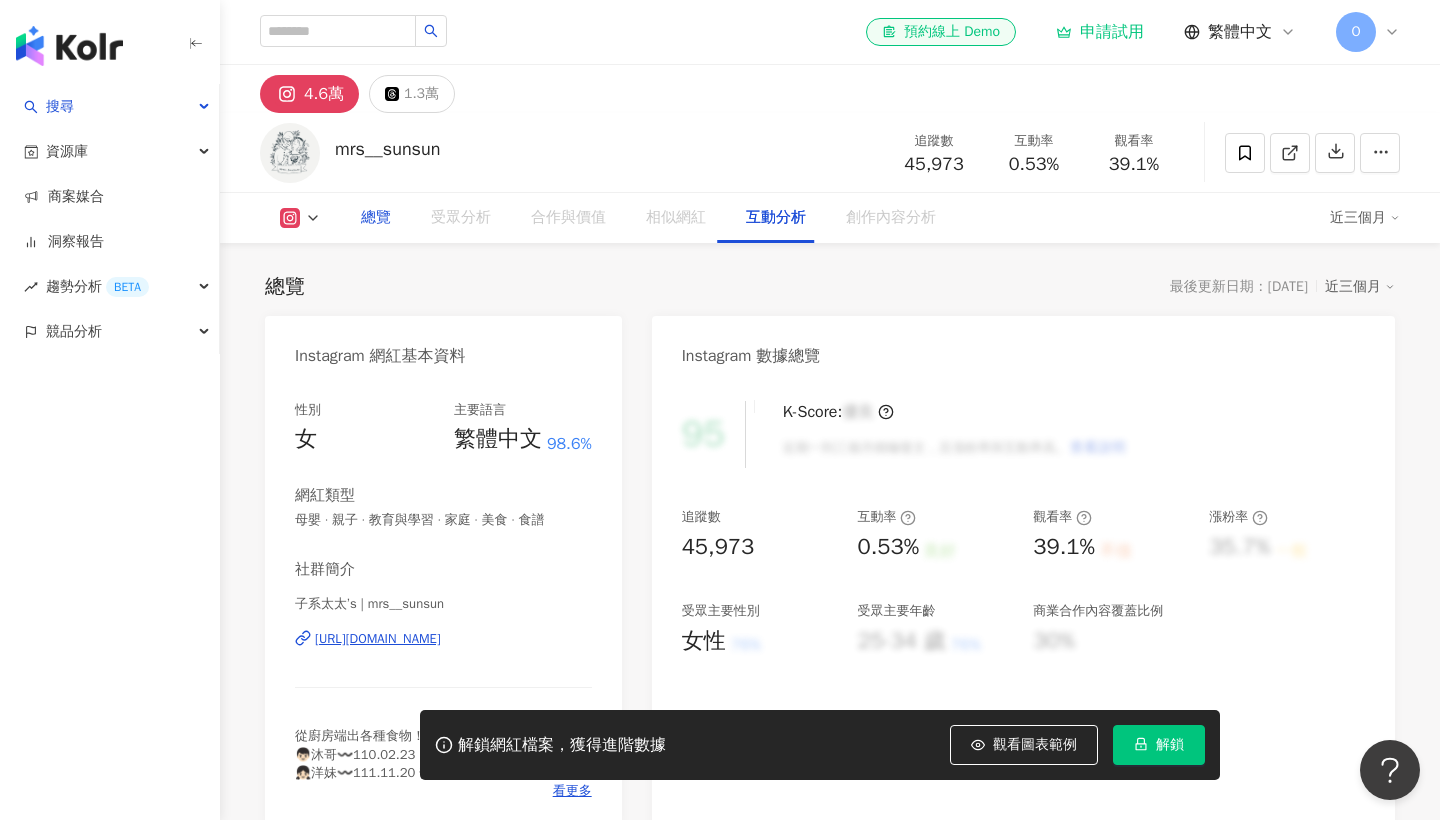scroll, scrollTop: 3879, scrollLeft: 0, axis: vertical 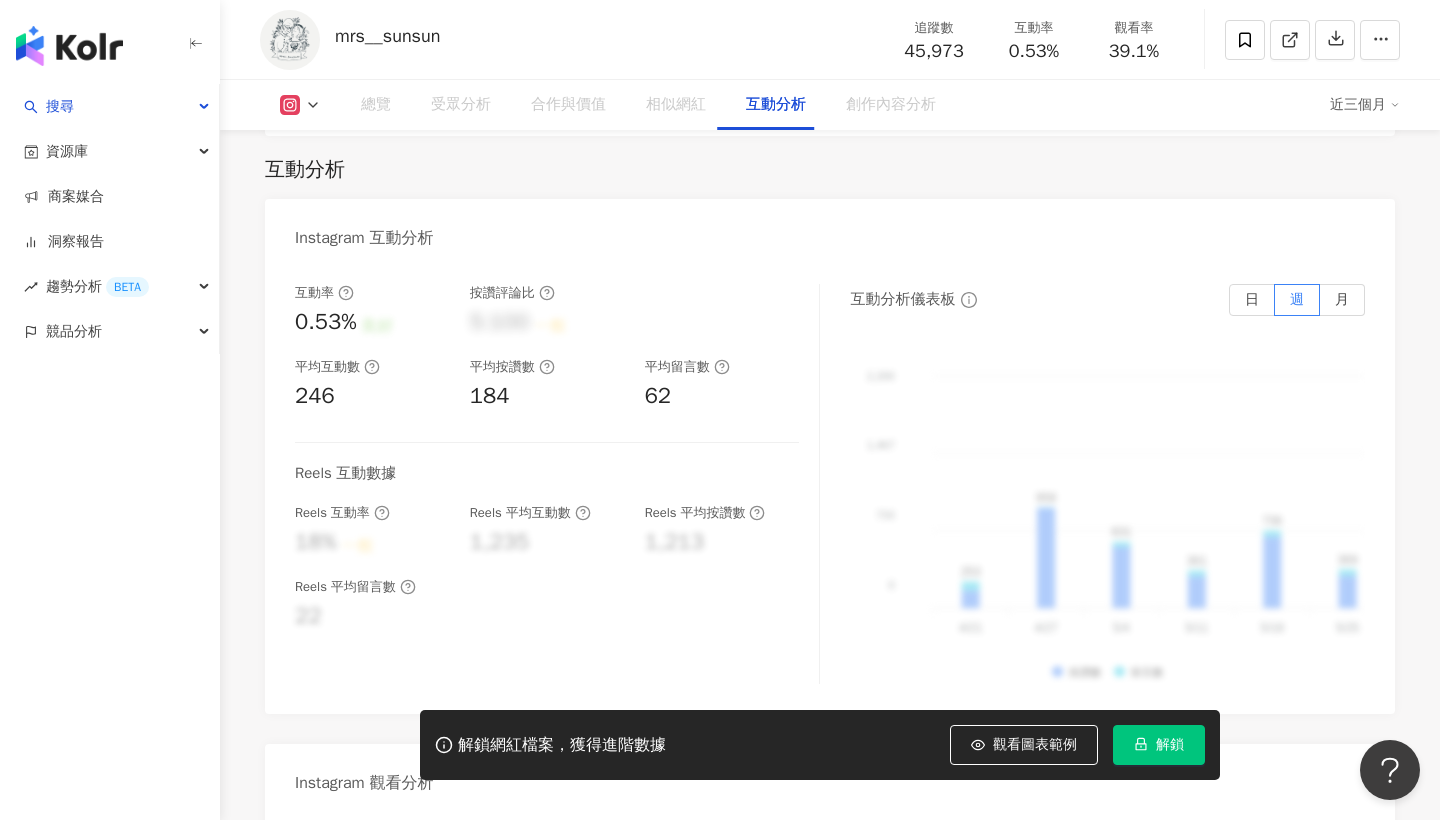 click 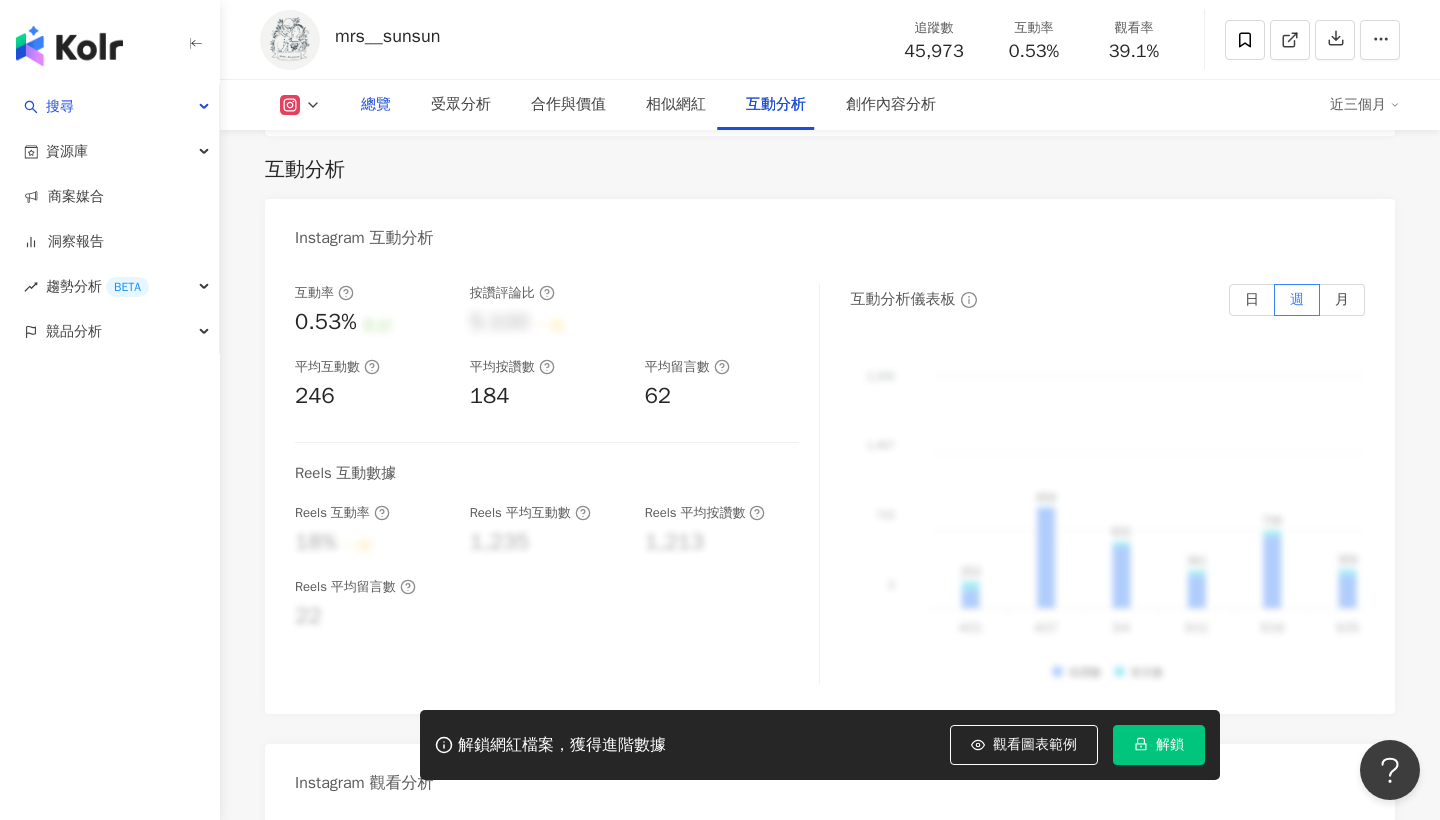 click on "總覽" at bounding box center (376, 105) 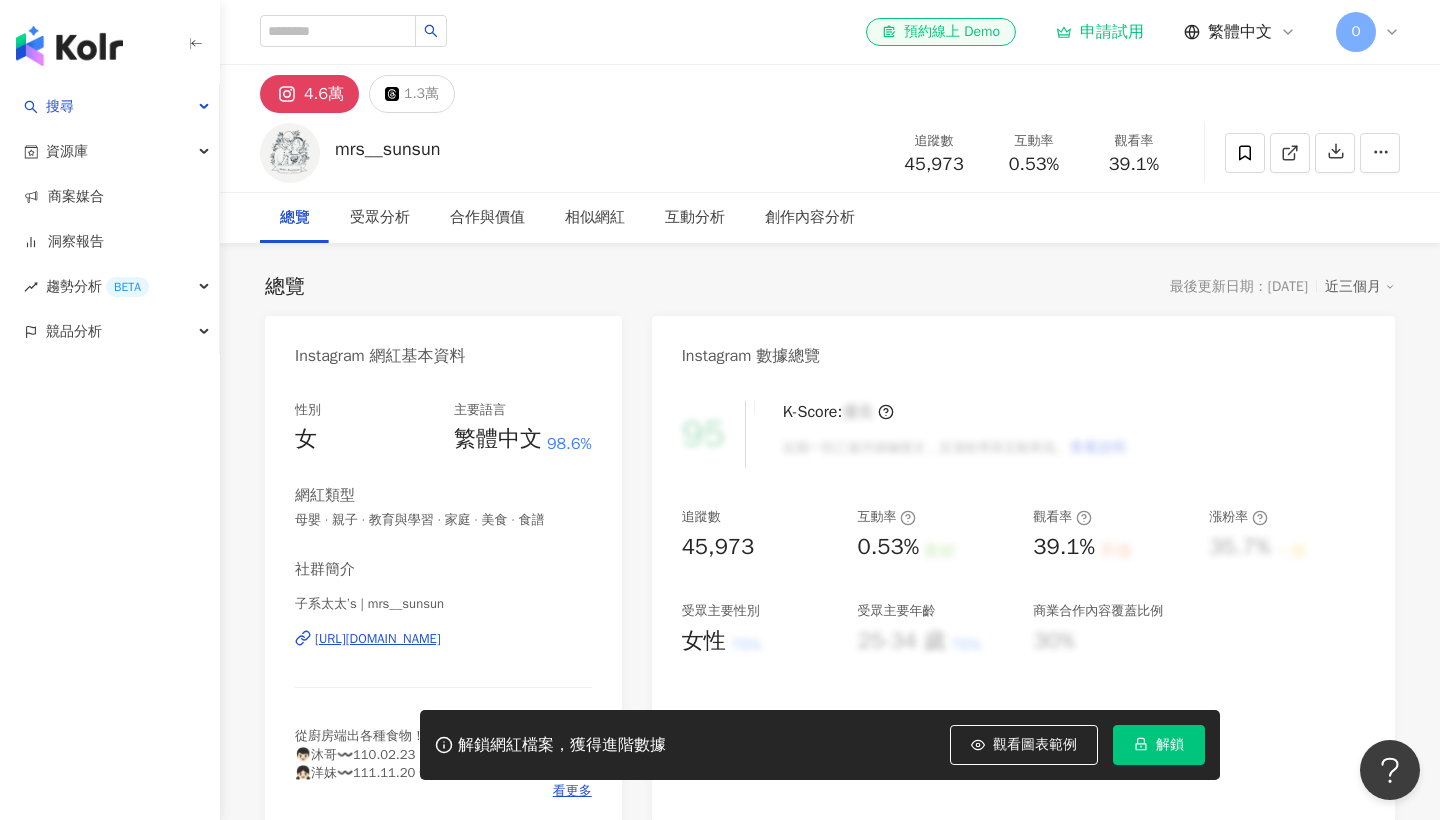 scroll, scrollTop: 0, scrollLeft: 0, axis: both 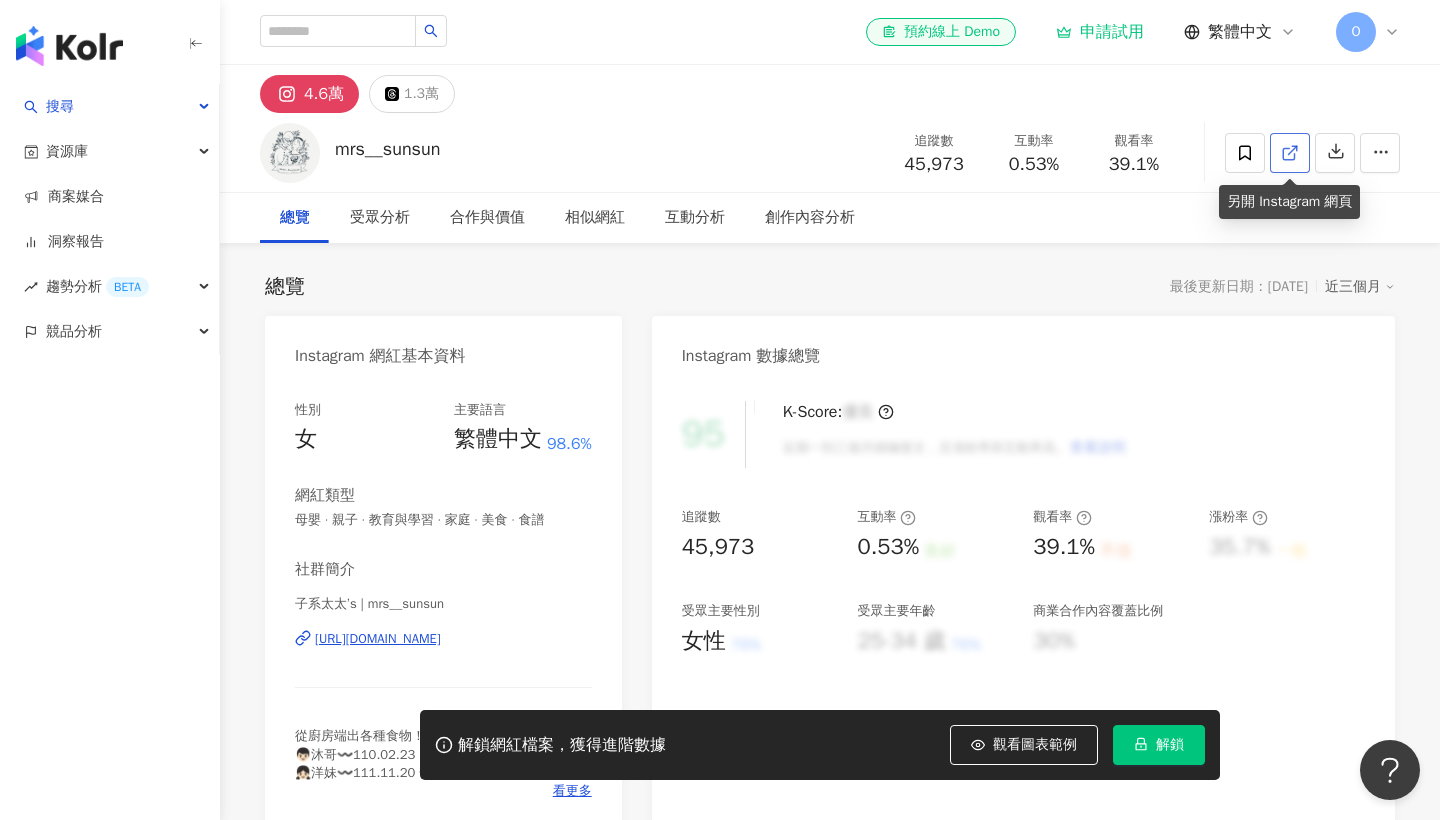 click 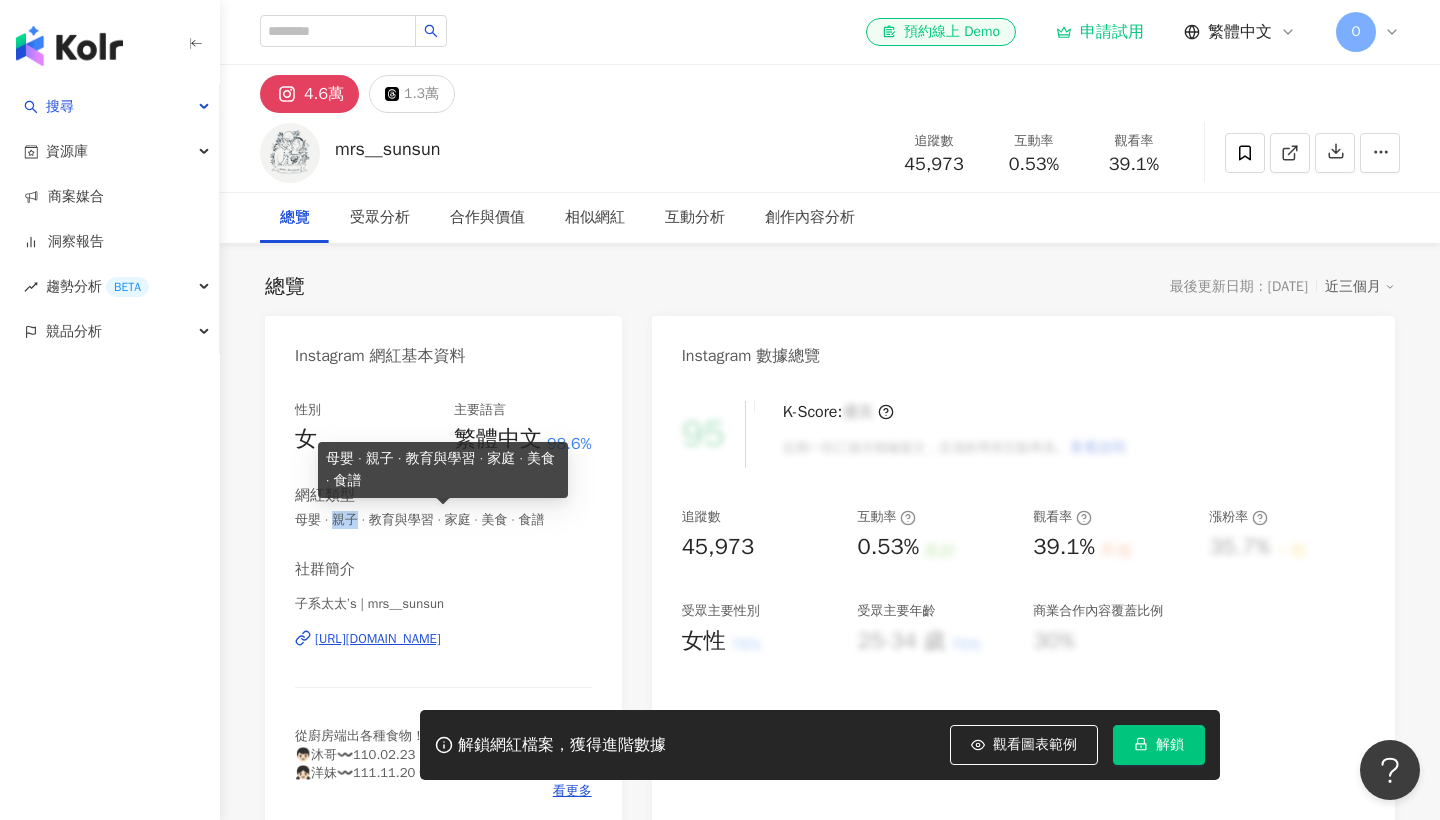 drag, startPoint x: 334, startPoint y: 517, endPoint x: 358, endPoint y: 519, distance: 24.083189 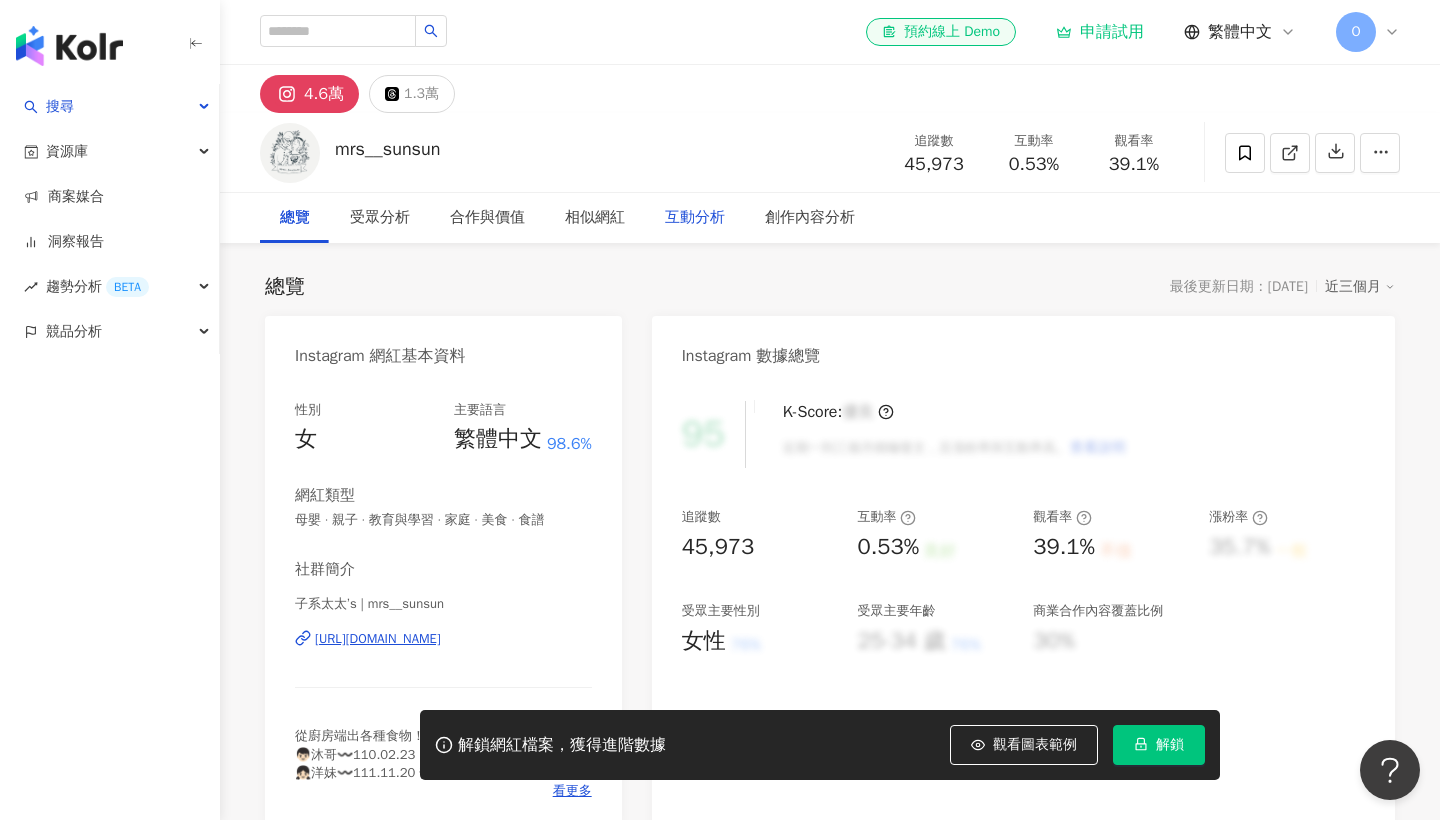click on "互動分析" at bounding box center [695, 218] 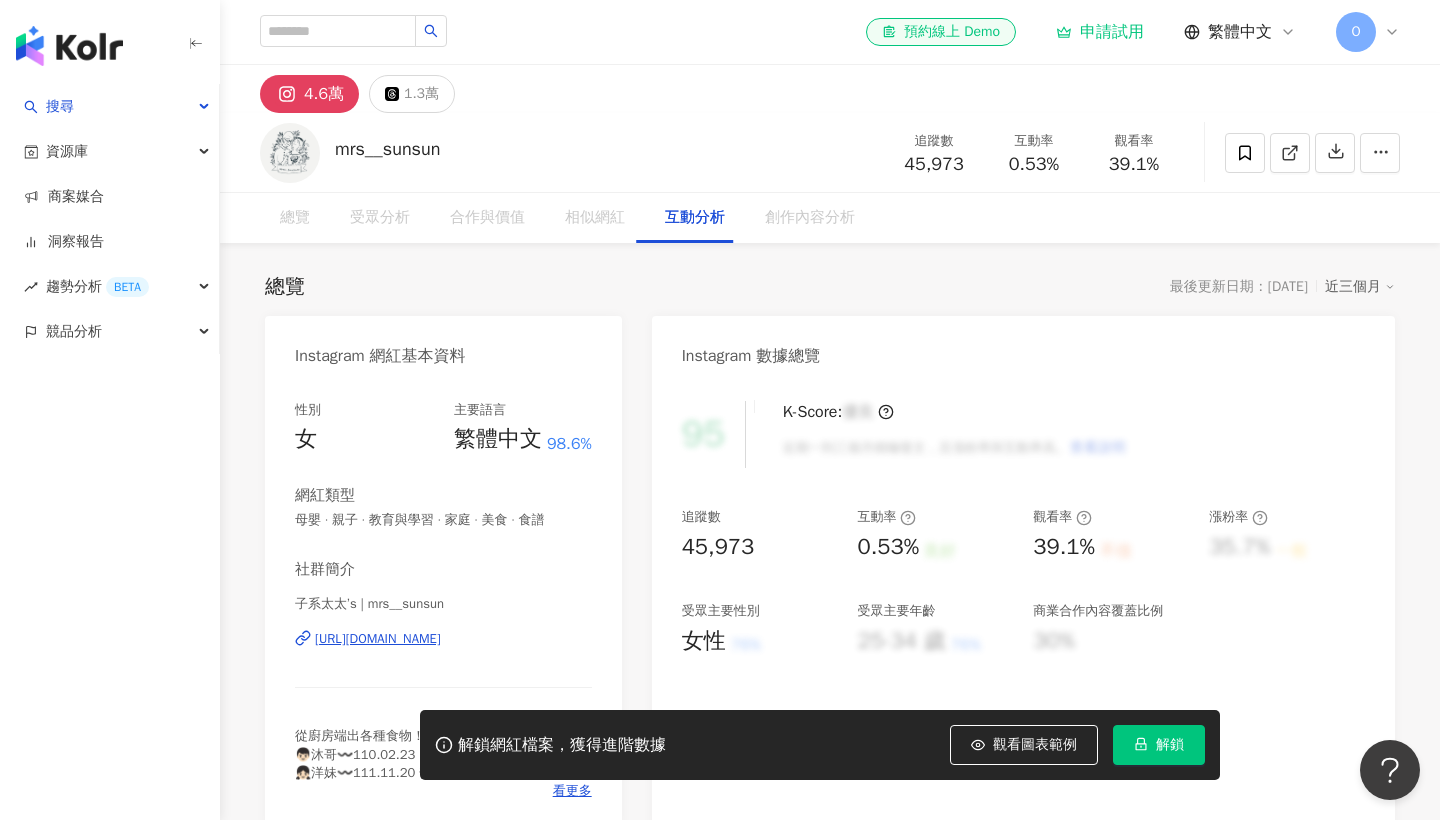 scroll, scrollTop: 3879, scrollLeft: 0, axis: vertical 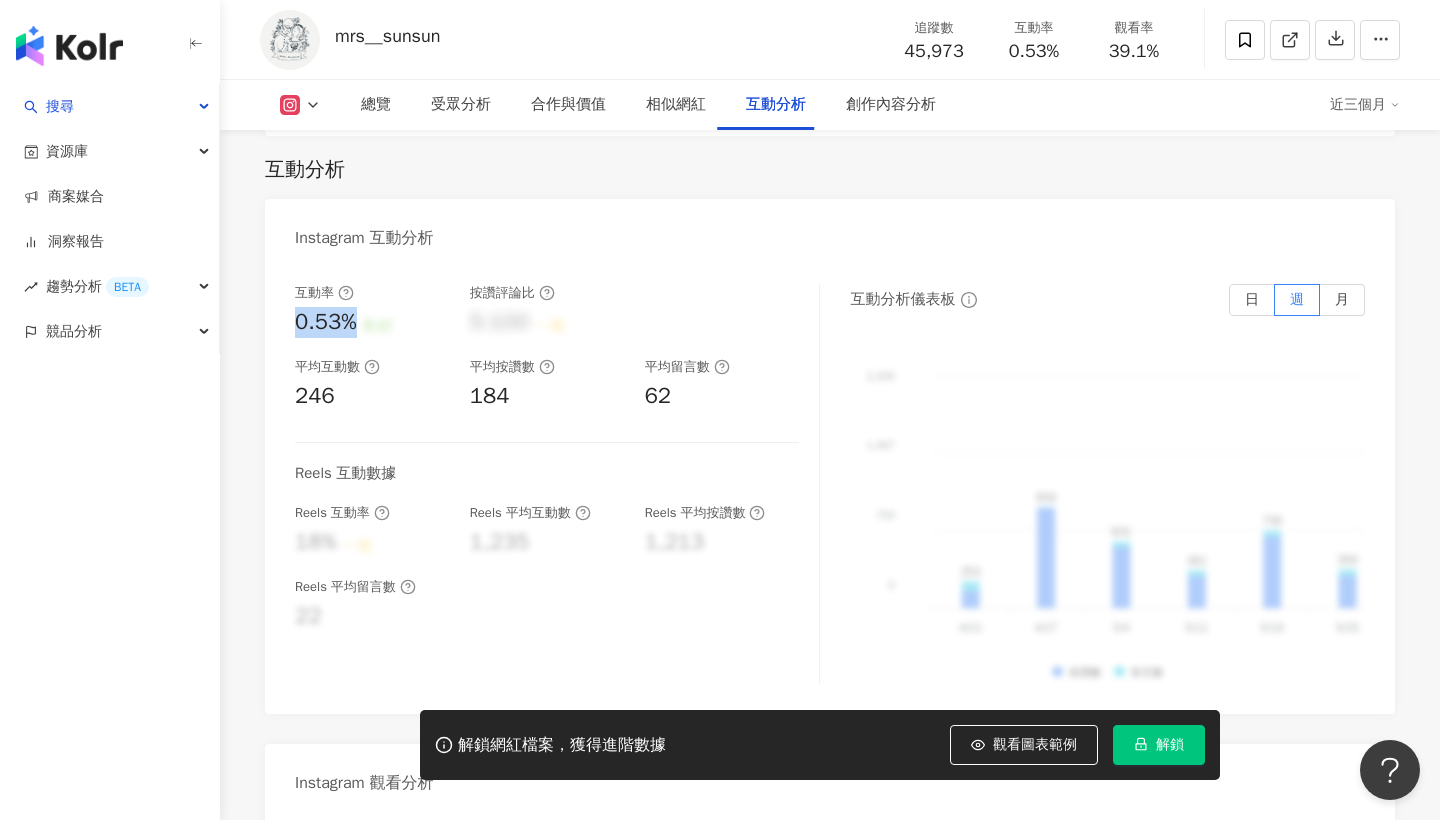 drag, startPoint x: 297, startPoint y: 317, endPoint x: 356, endPoint y: 319, distance: 59.03389 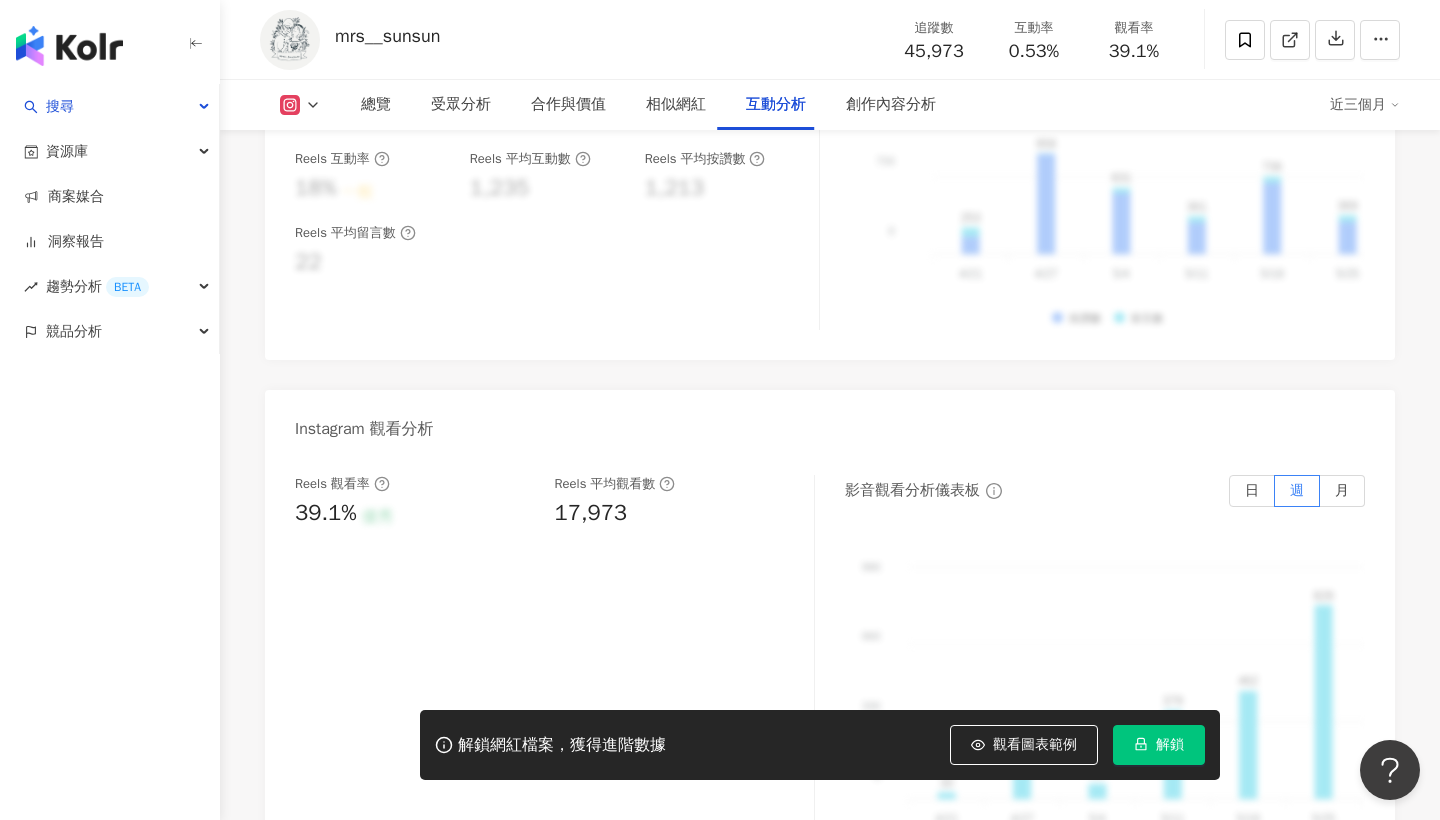 scroll, scrollTop: 4400, scrollLeft: 0, axis: vertical 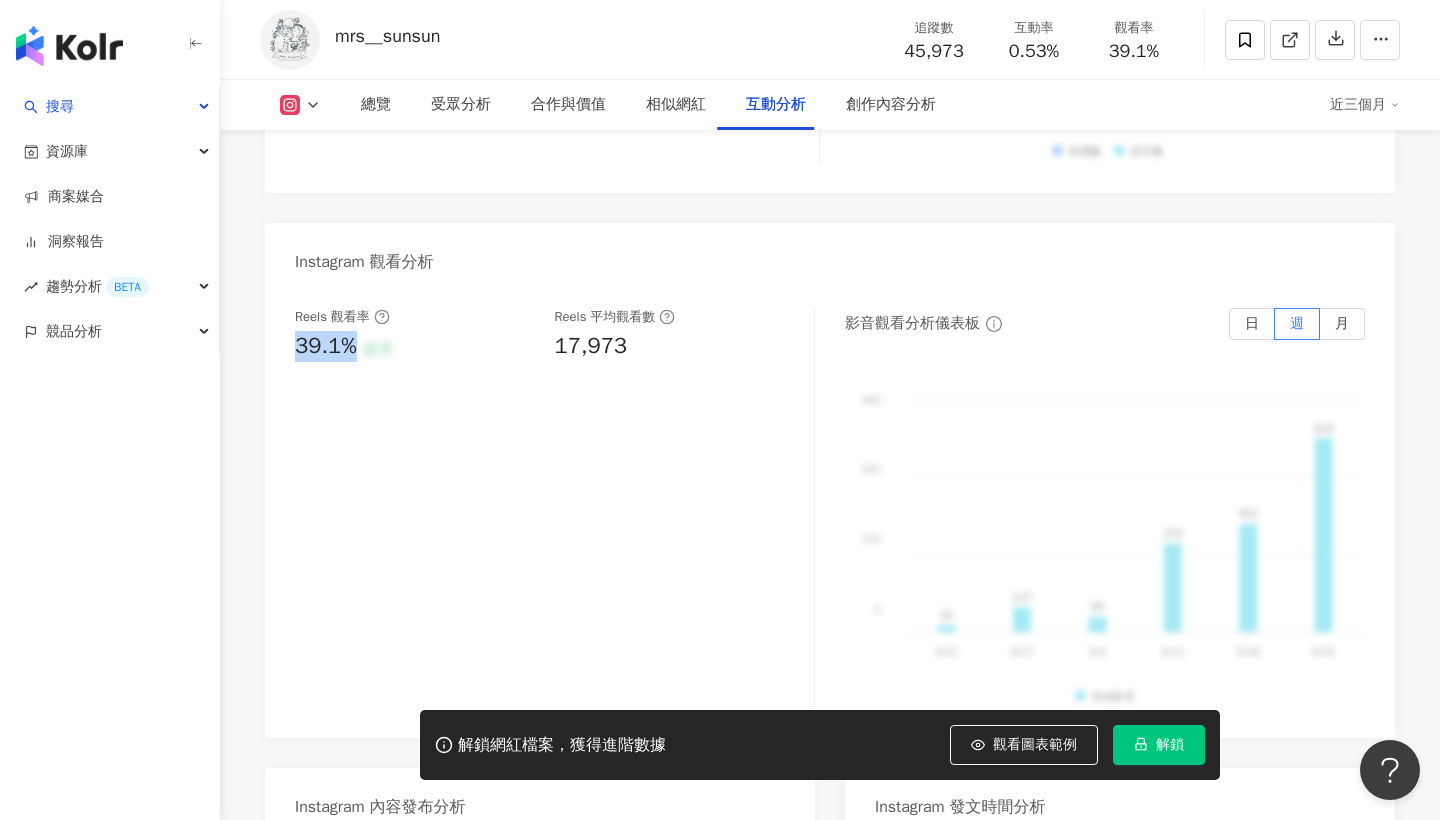 drag, startPoint x: 299, startPoint y: 344, endPoint x: 354, endPoint y: 336, distance: 55.578773 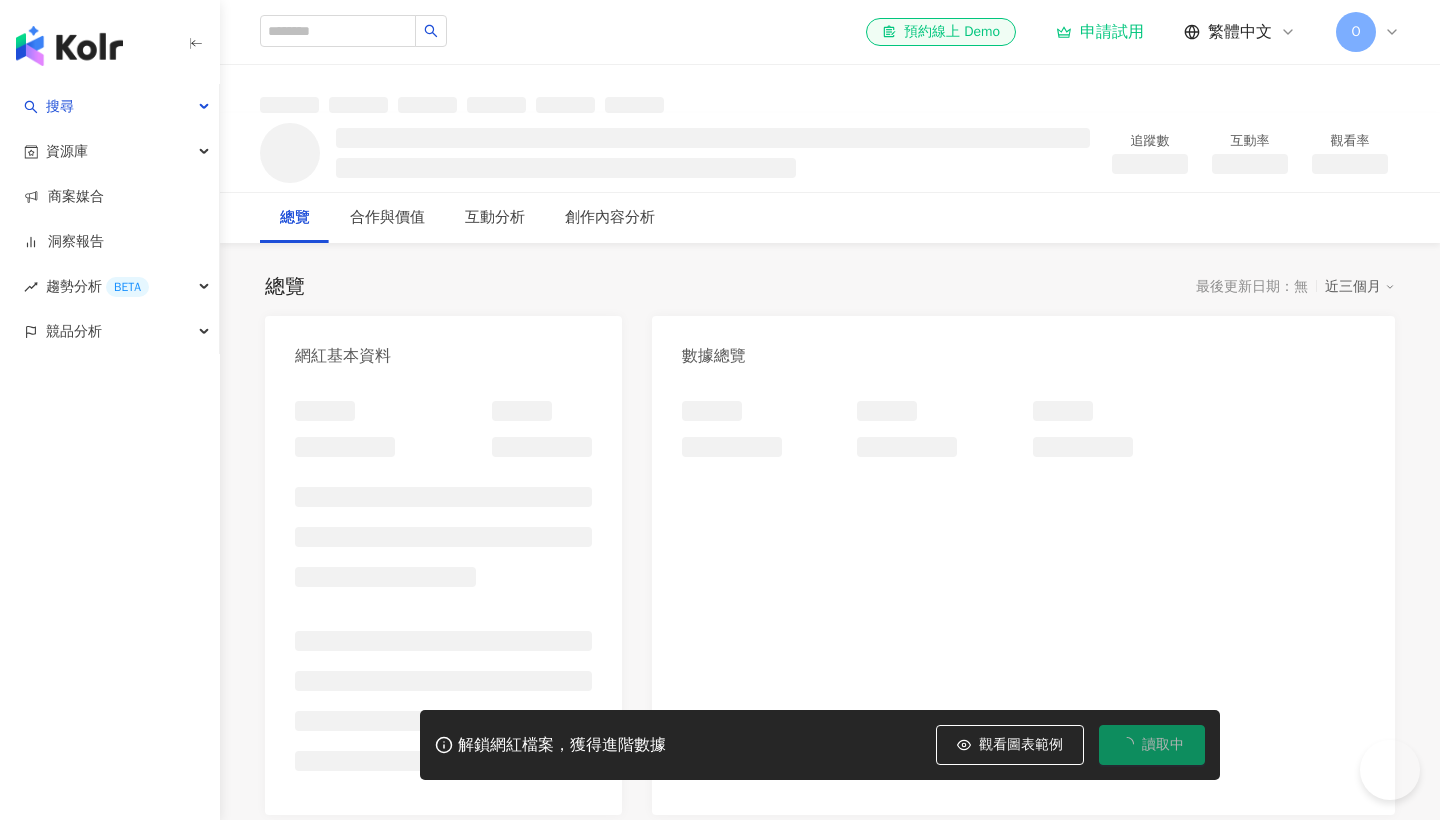 scroll, scrollTop: 0, scrollLeft: 0, axis: both 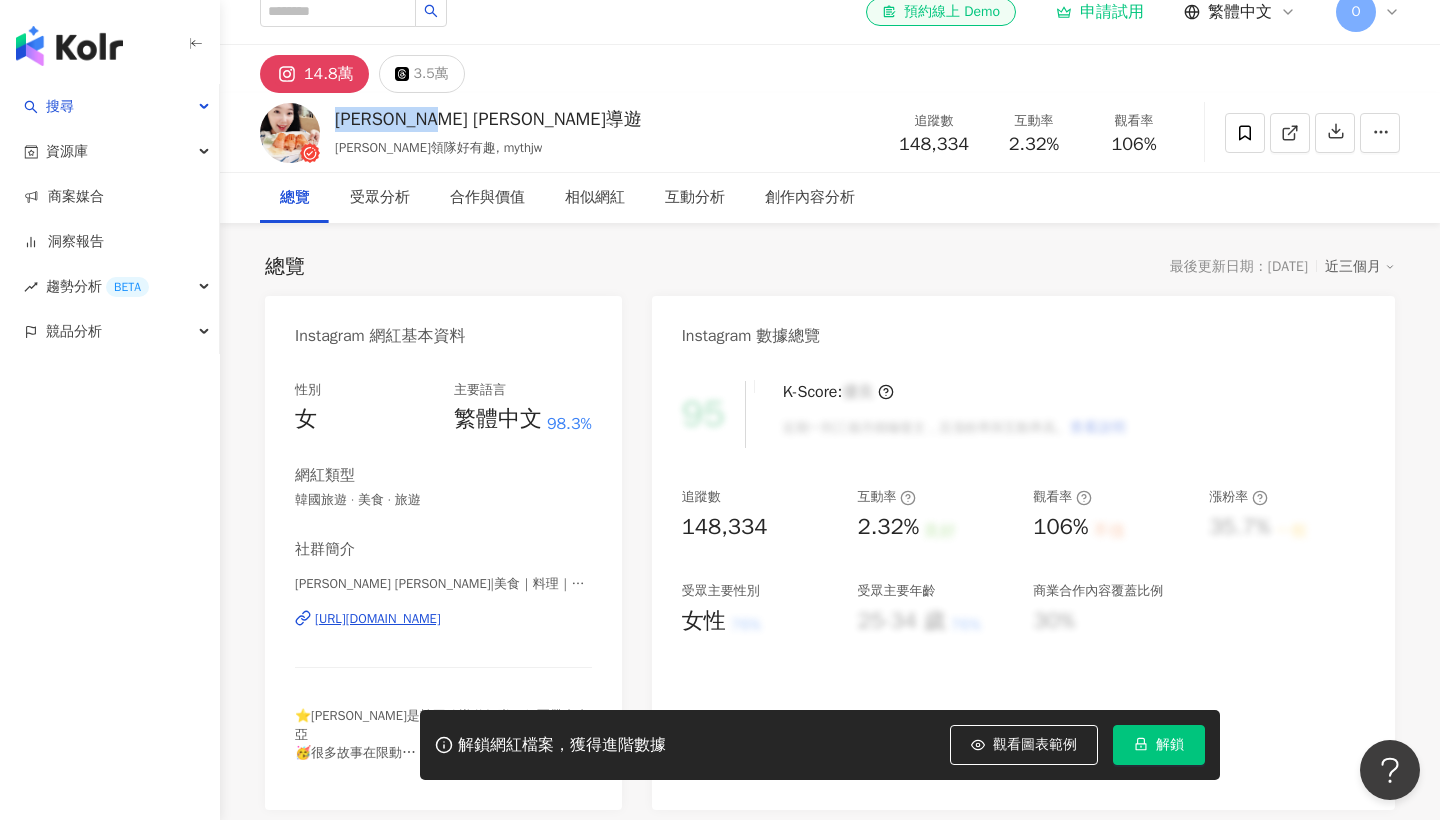 drag, startPoint x: 337, startPoint y: 118, endPoint x: 474, endPoint y: 116, distance: 137.0146 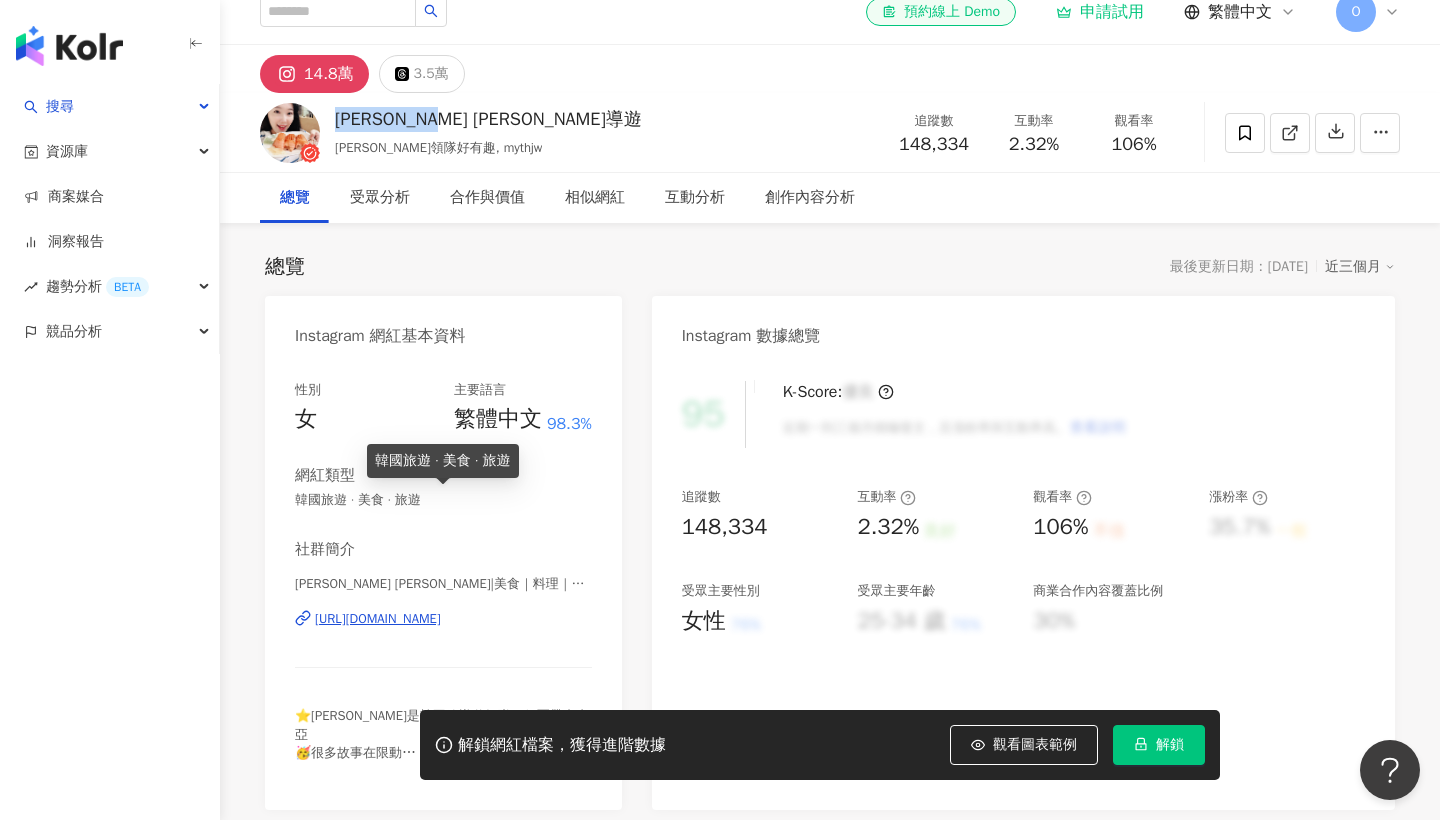scroll, scrollTop: 49, scrollLeft: 0, axis: vertical 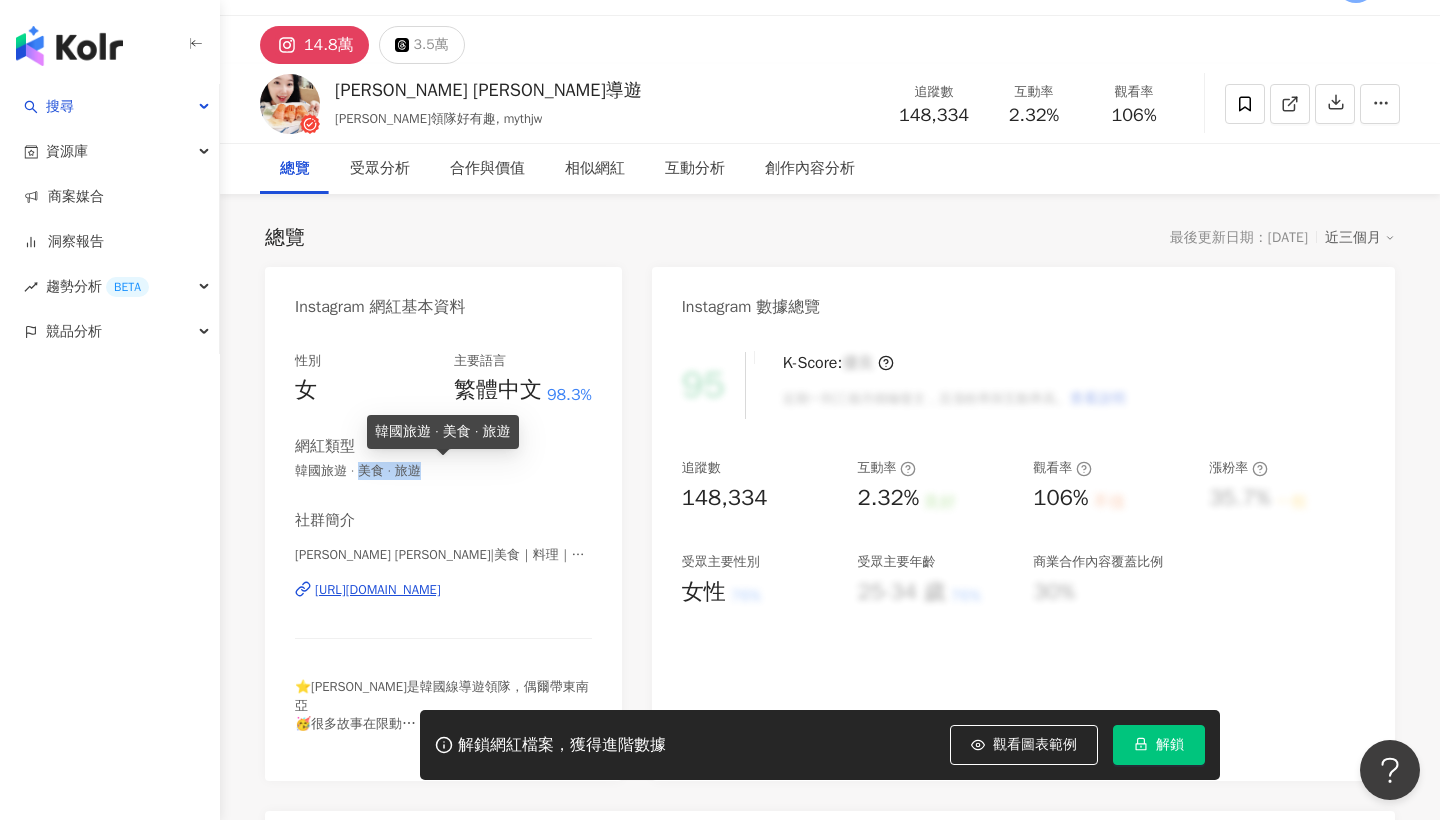drag, startPoint x: 359, startPoint y: 471, endPoint x: 430, endPoint y: 471, distance: 71 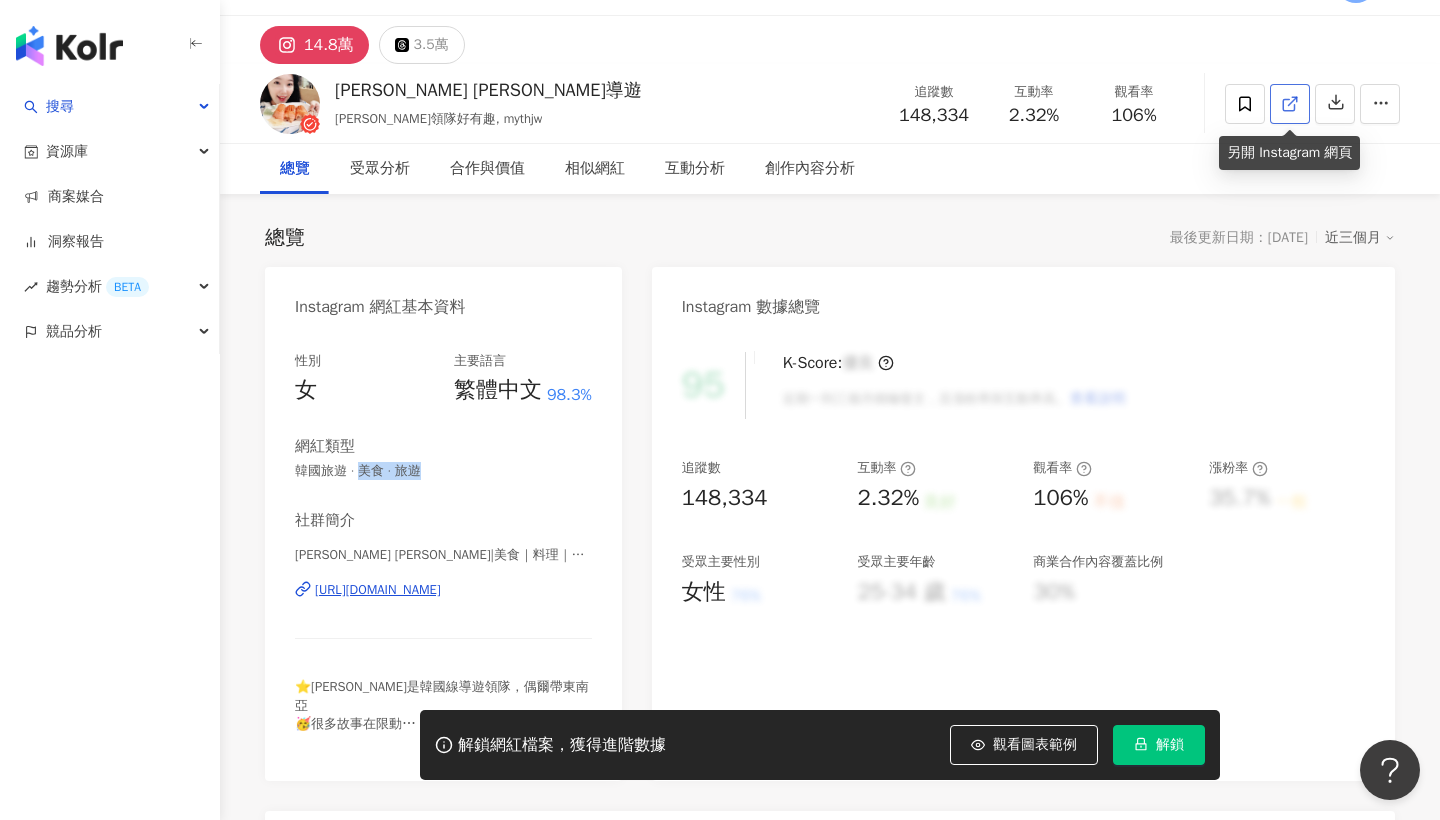 click 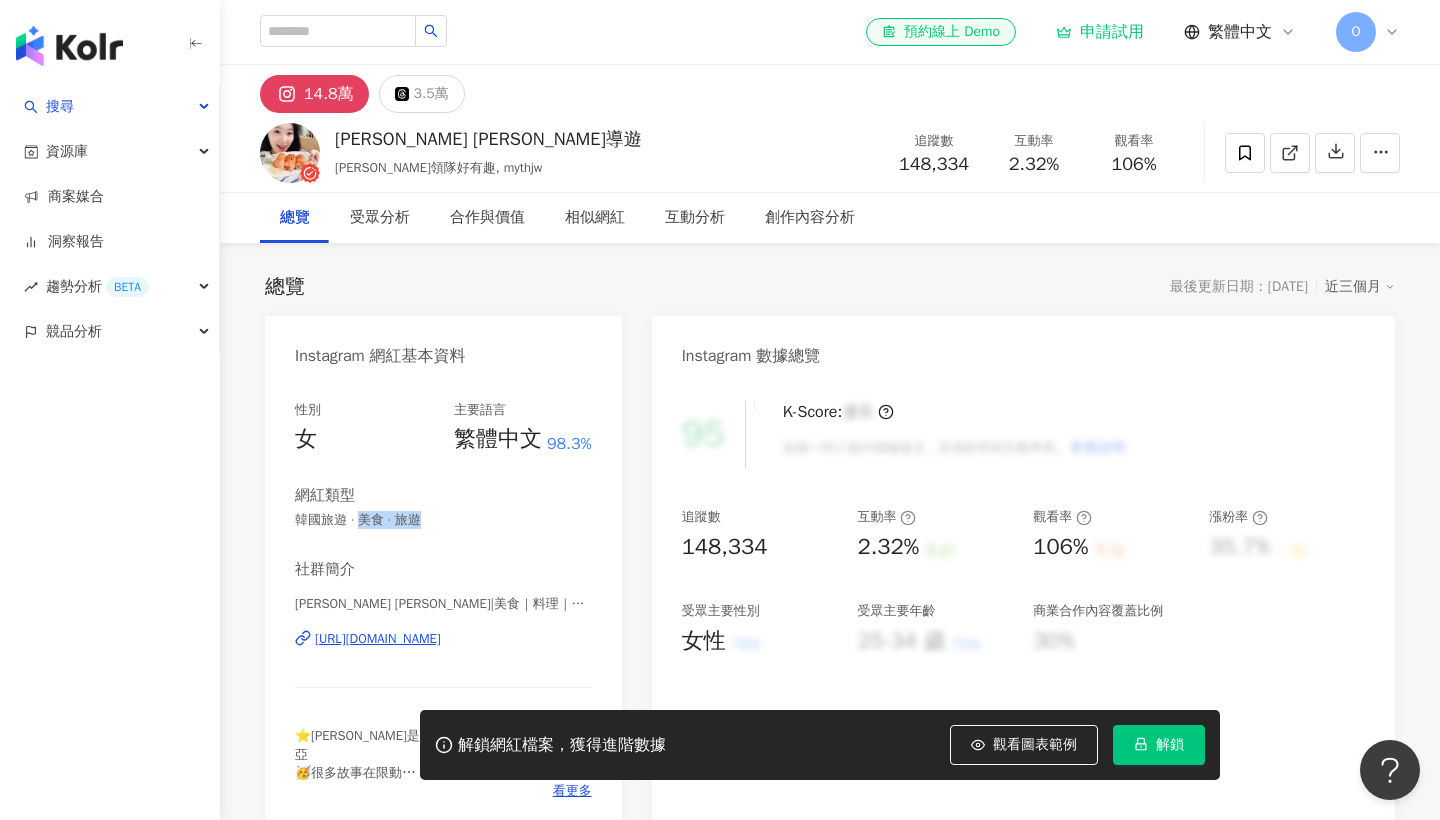 scroll, scrollTop: 0, scrollLeft: 0, axis: both 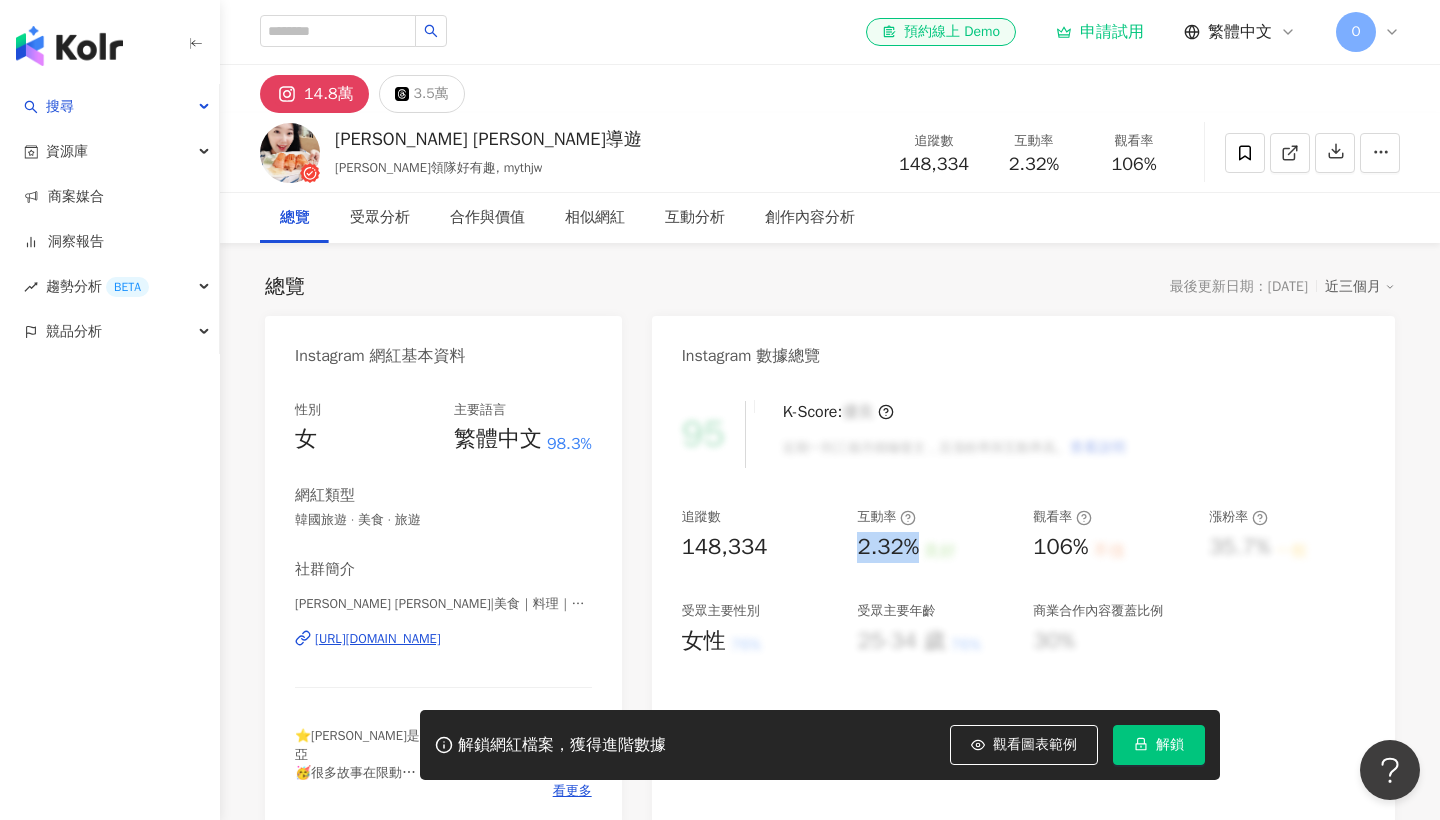 drag, startPoint x: 859, startPoint y: 554, endPoint x: 924, endPoint y: 554, distance: 65 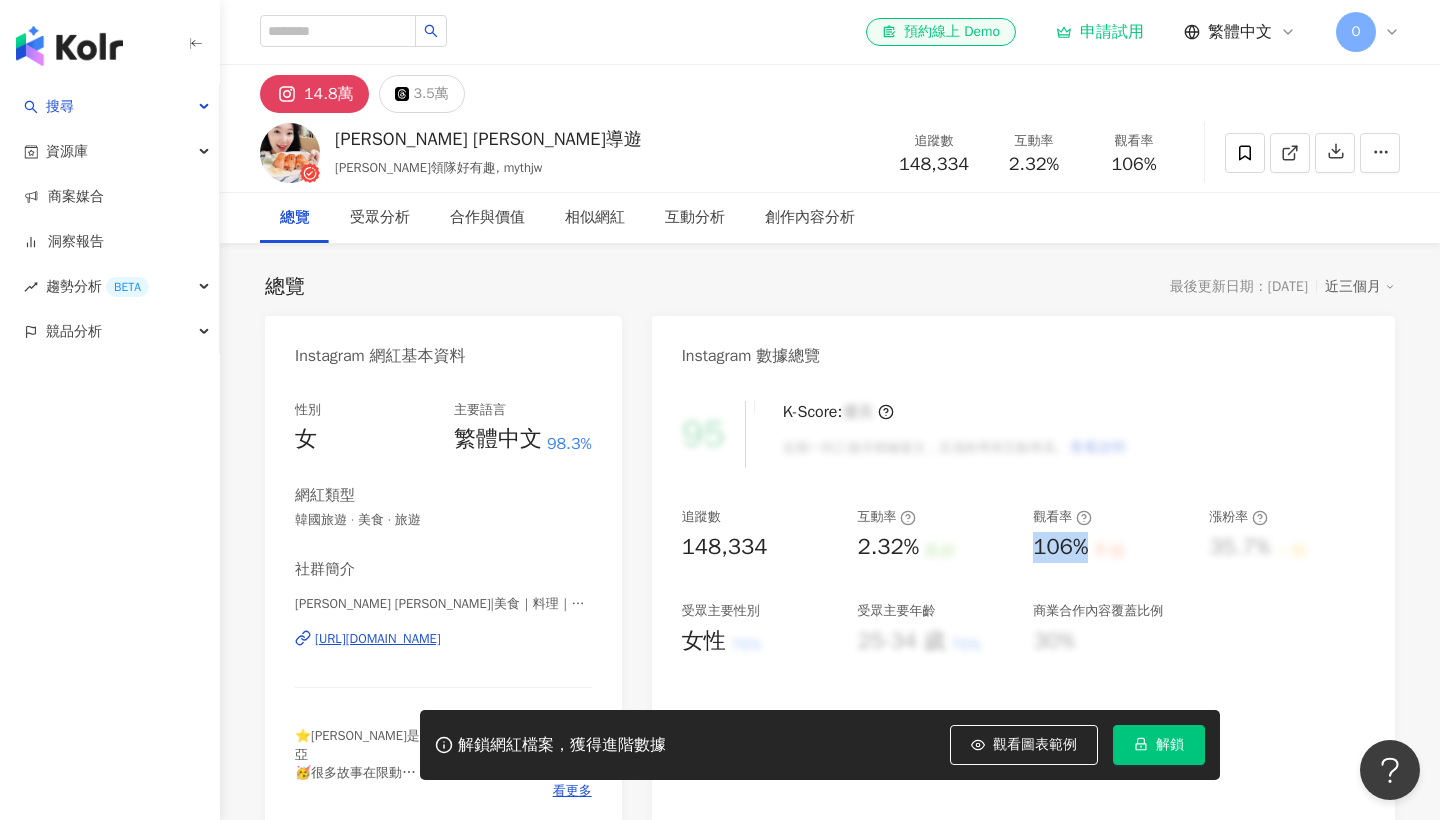 drag, startPoint x: 1030, startPoint y: 547, endPoint x: 1088, endPoint y: 547, distance: 58 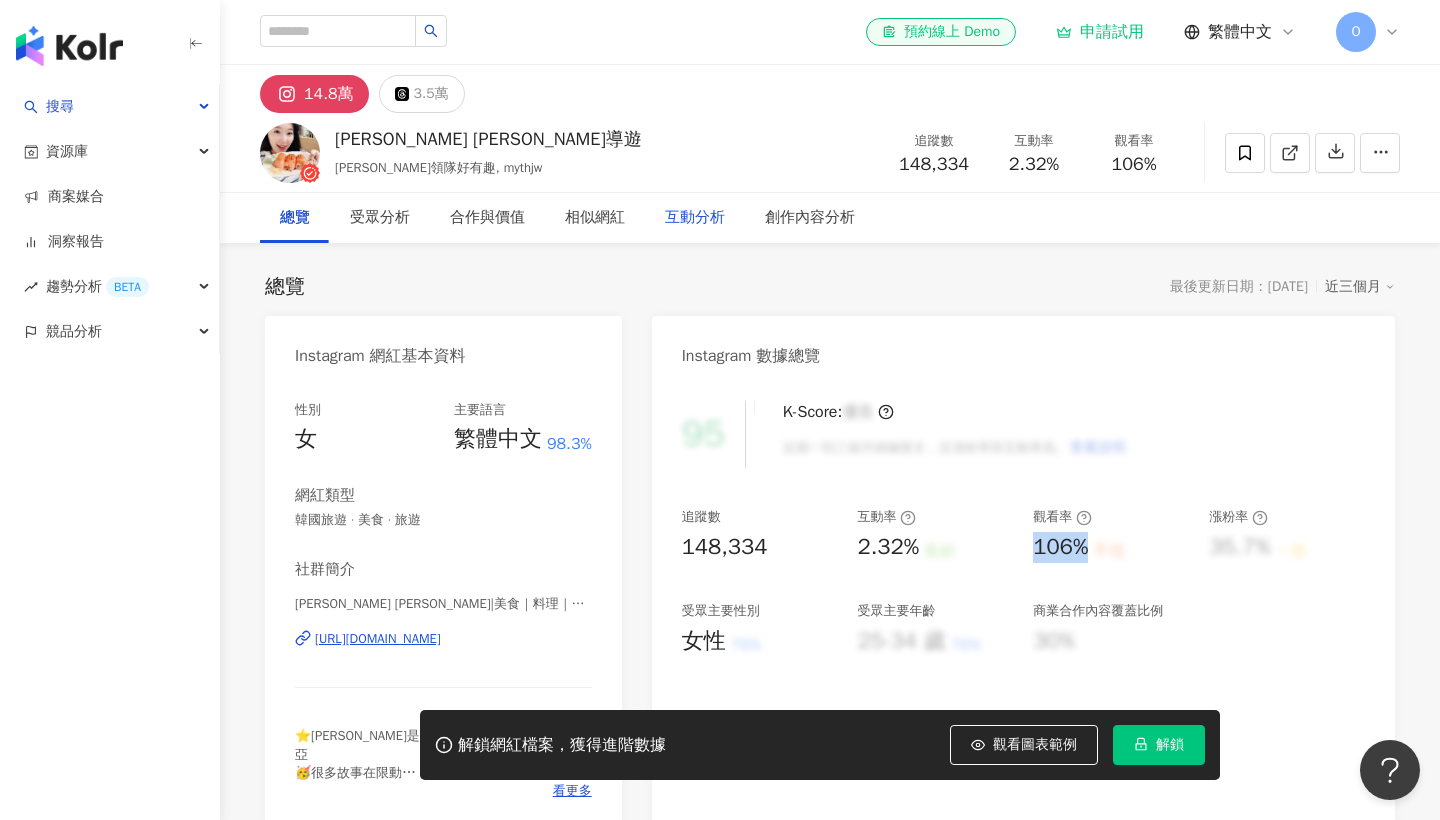 click on "互動分析" at bounding box center (695, 218) 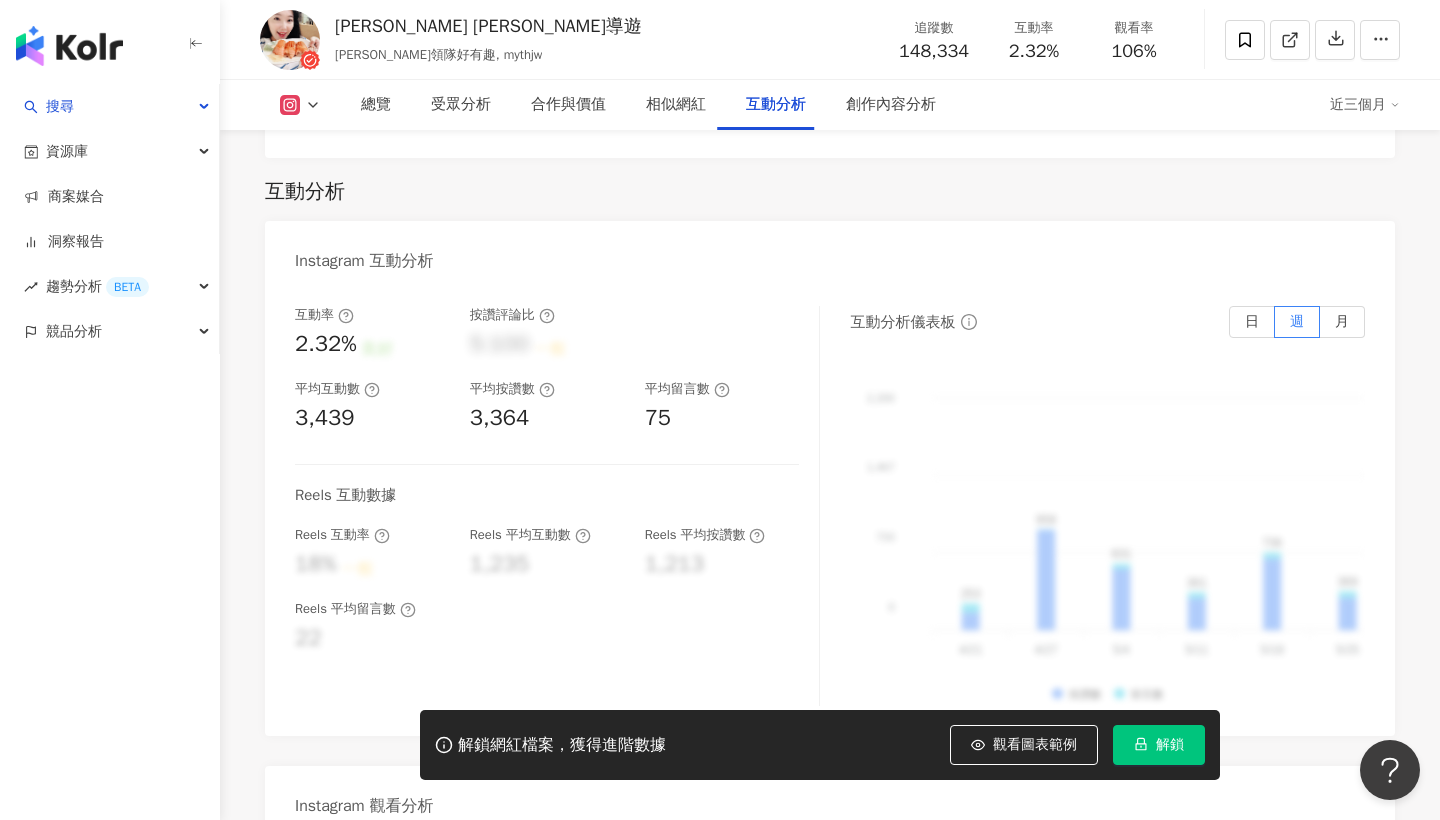 scroll, scrollTop: 4206, scrollLeft: 0, axis: vertical 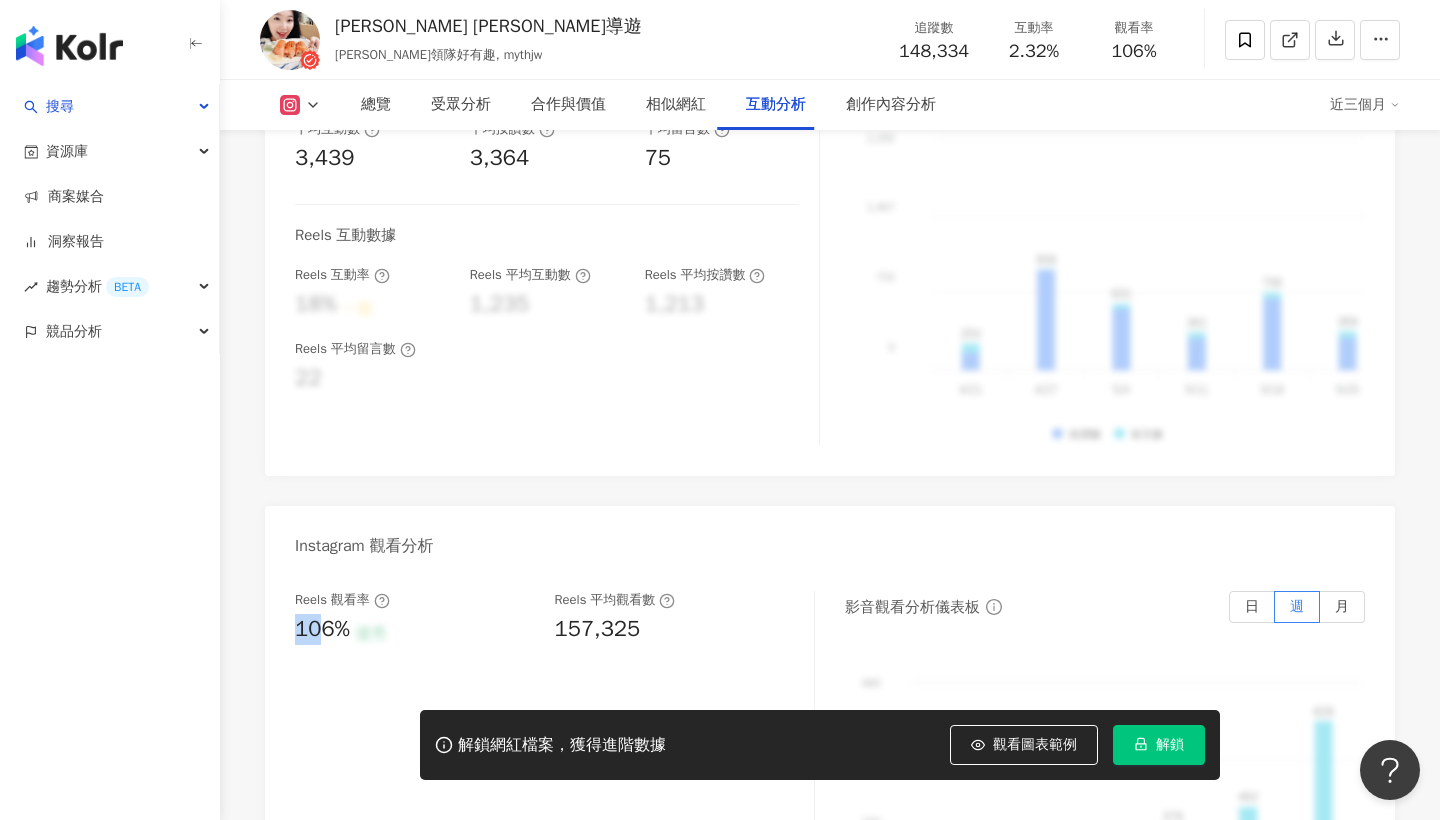 drag, startPoint x: 290, startPoint y: 597, endPoint x: 315, endPoint y: 597, distance: 25 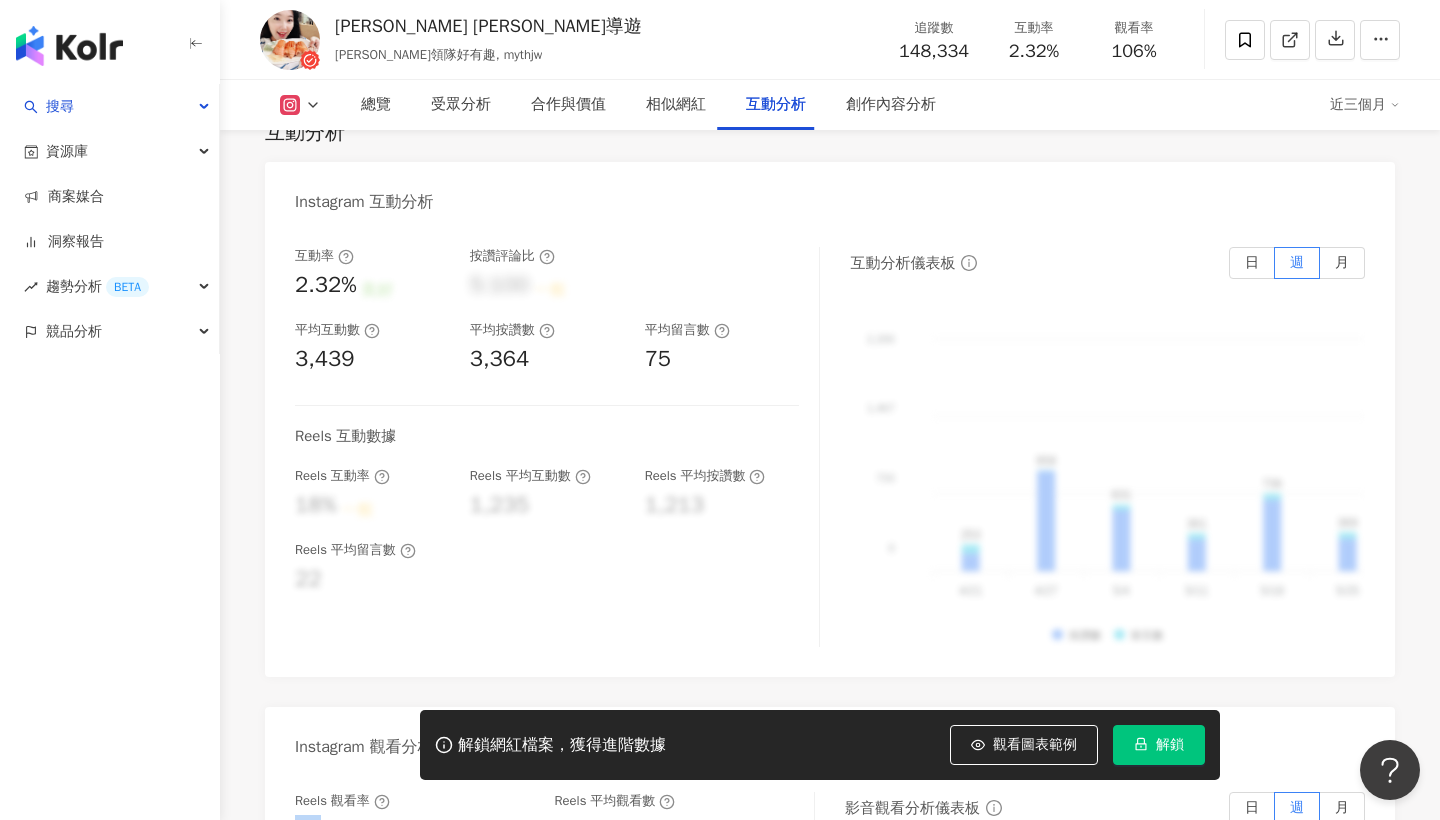 scroll, scrollTop: 4003, scrollLeft: 0, axis: vertical 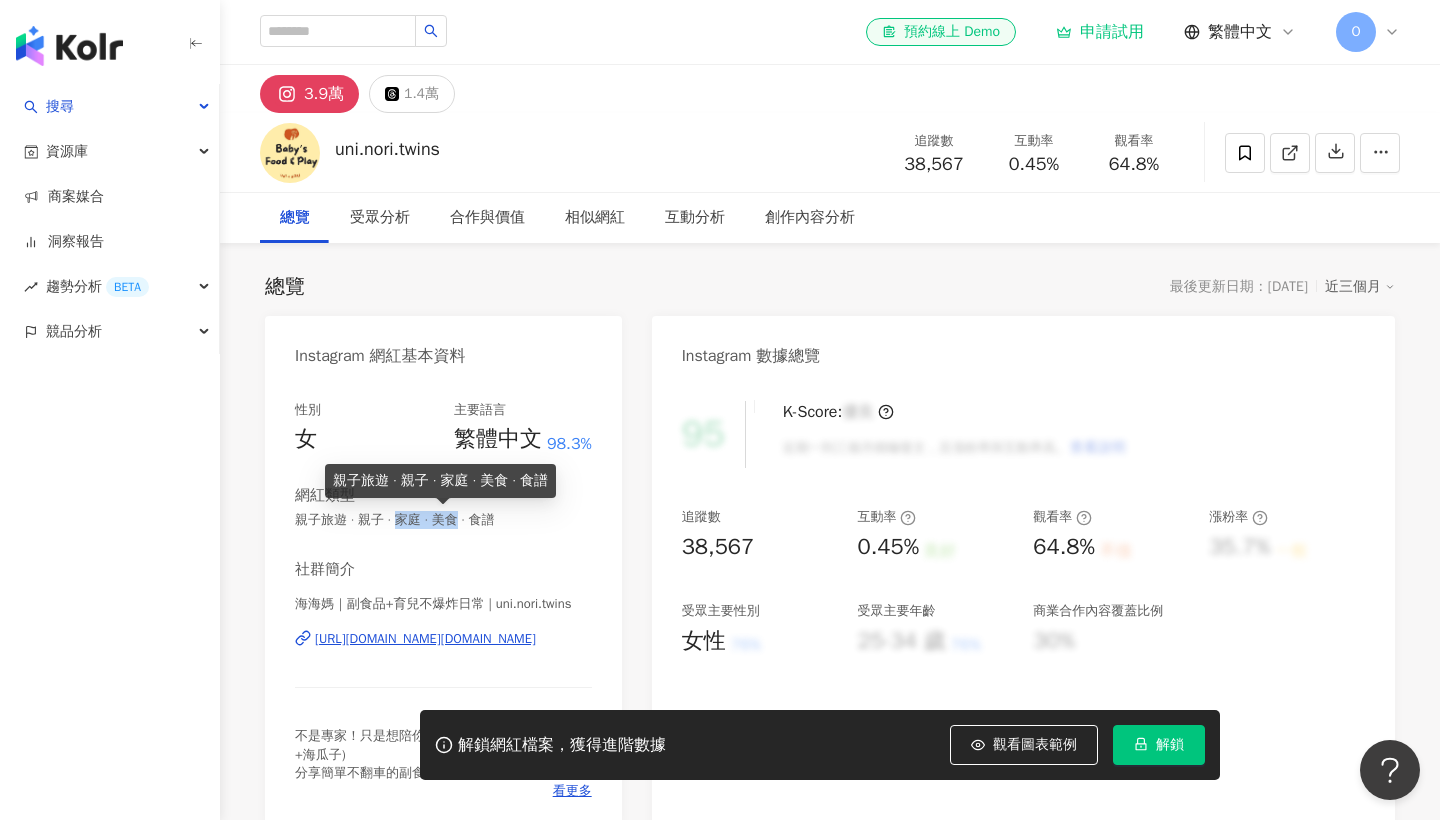 drag, startPoint x: 399, startPoint y: 517, endPoint x: 456, endPoint y: 517, distance: 57 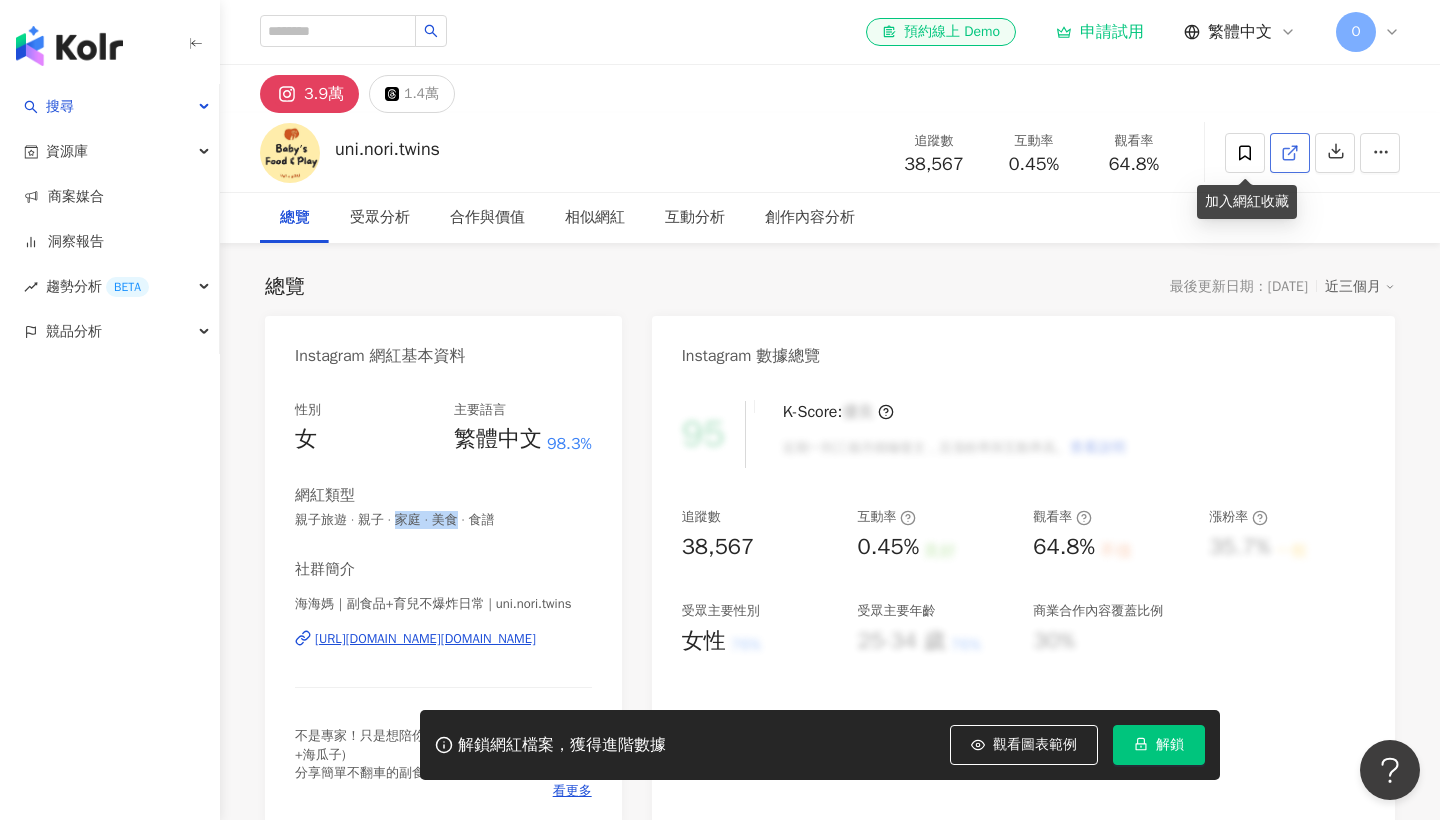 click 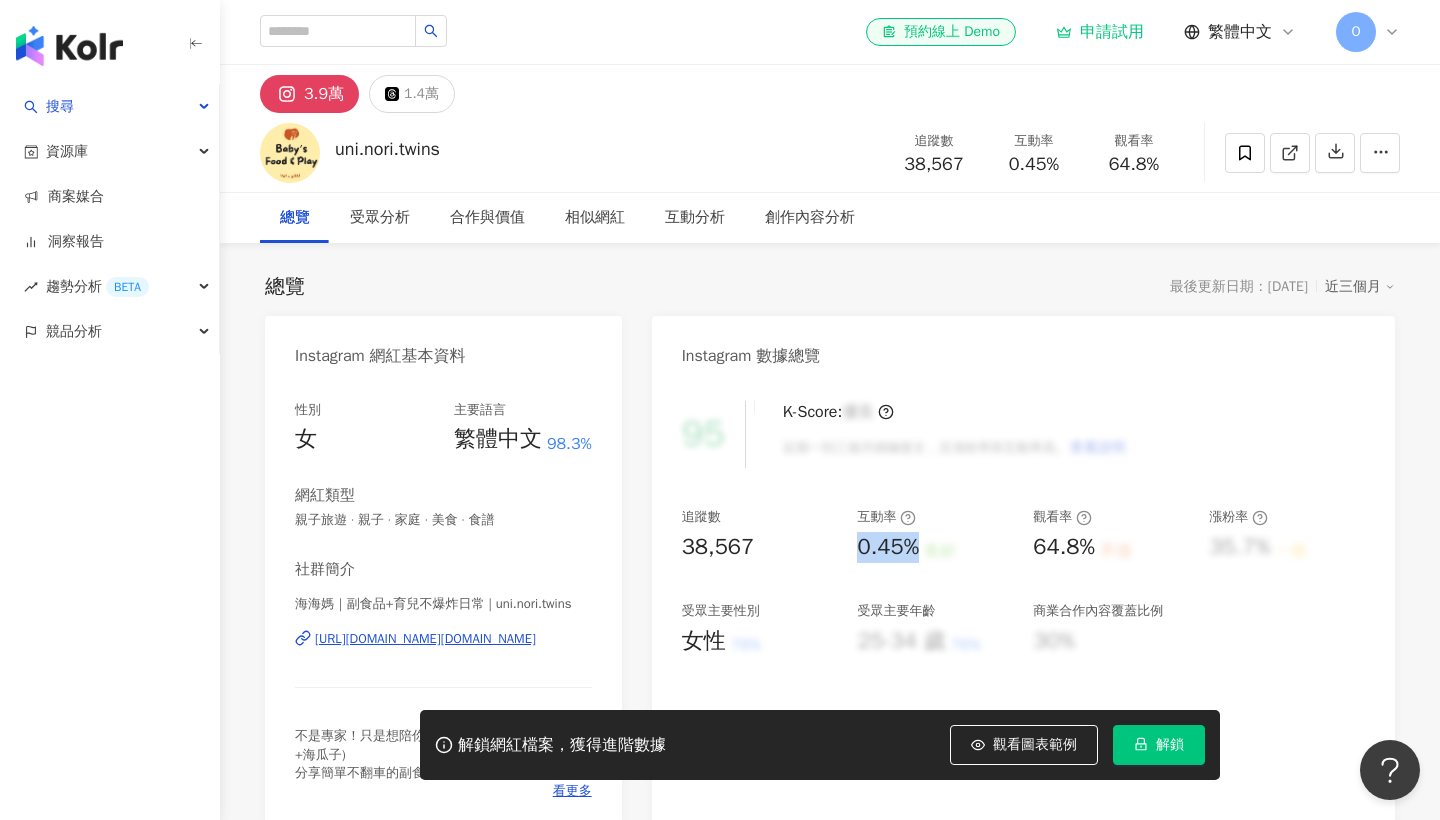 drag, startPoint x: 849, startPoint y: 545, endPoint x: 926, endPoint y: 546, distance: 77.00649 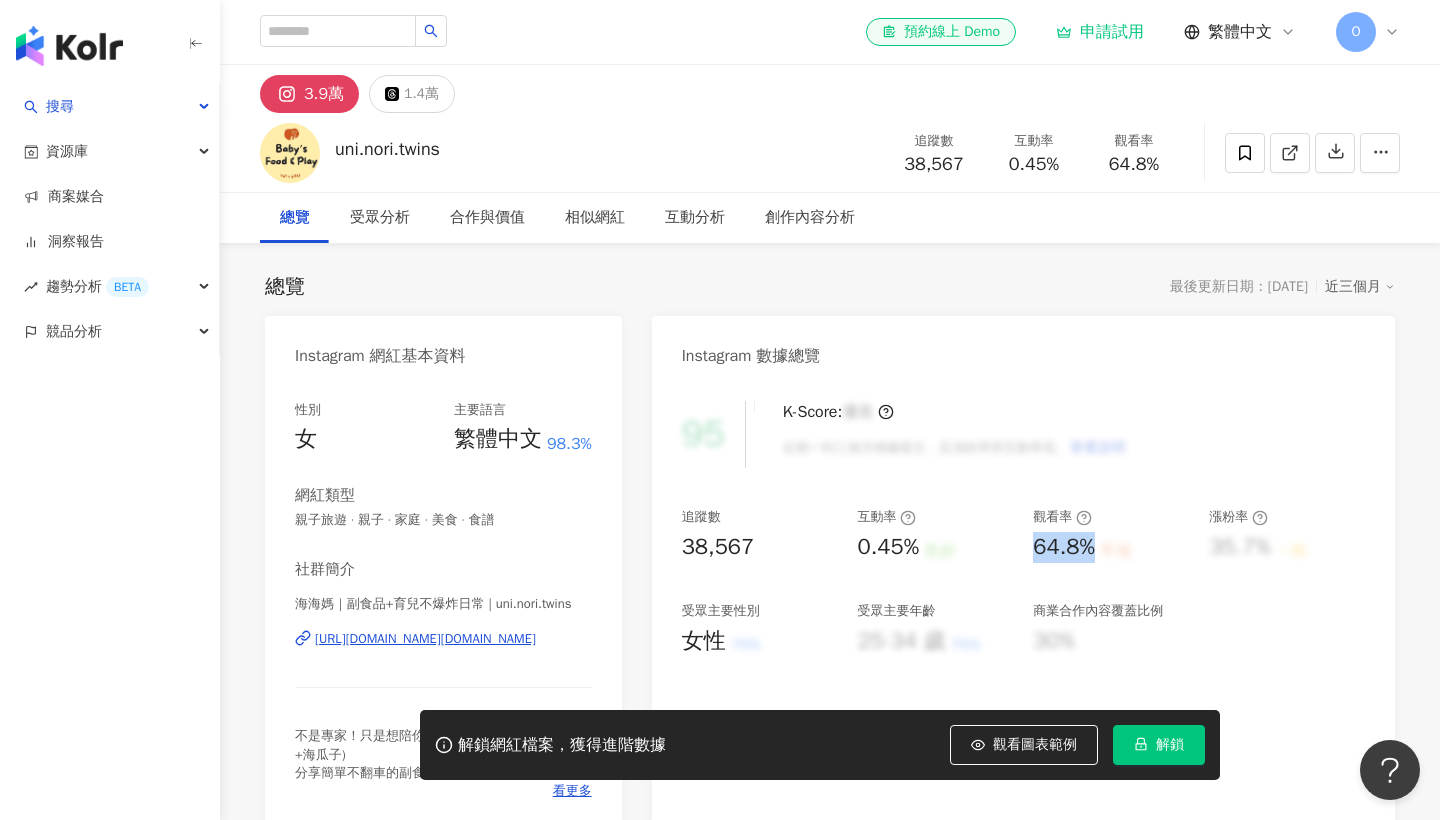 drag, startPoint x: 1037, startPoint y: 550, endPoint x: 1096, endPoint y: 550, distance: 59 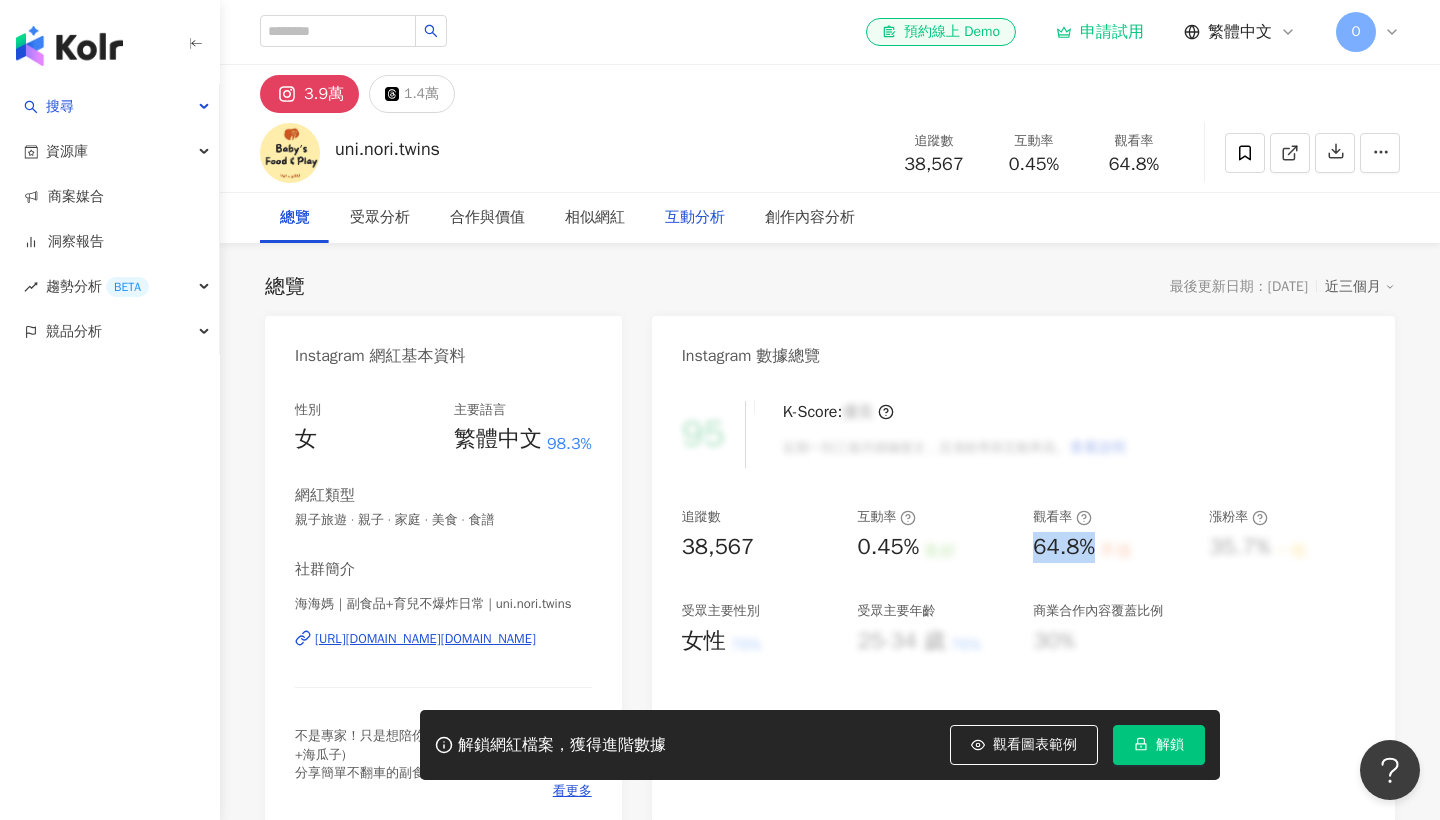 click on "互動分析" at bounding box center (695, 218) 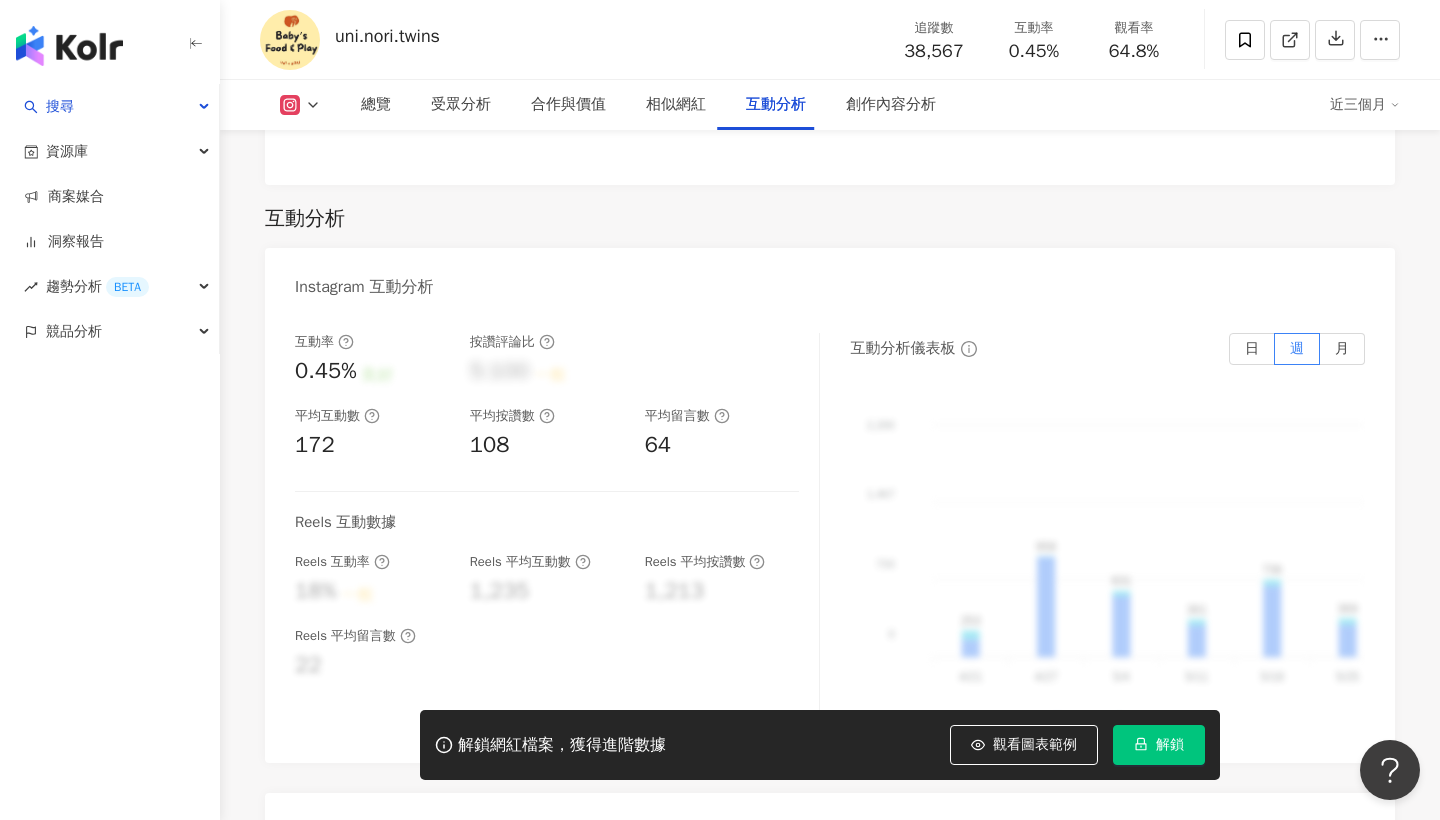 scroll, scrollTop: 3829, scrollLeft: 0, axis: vertical 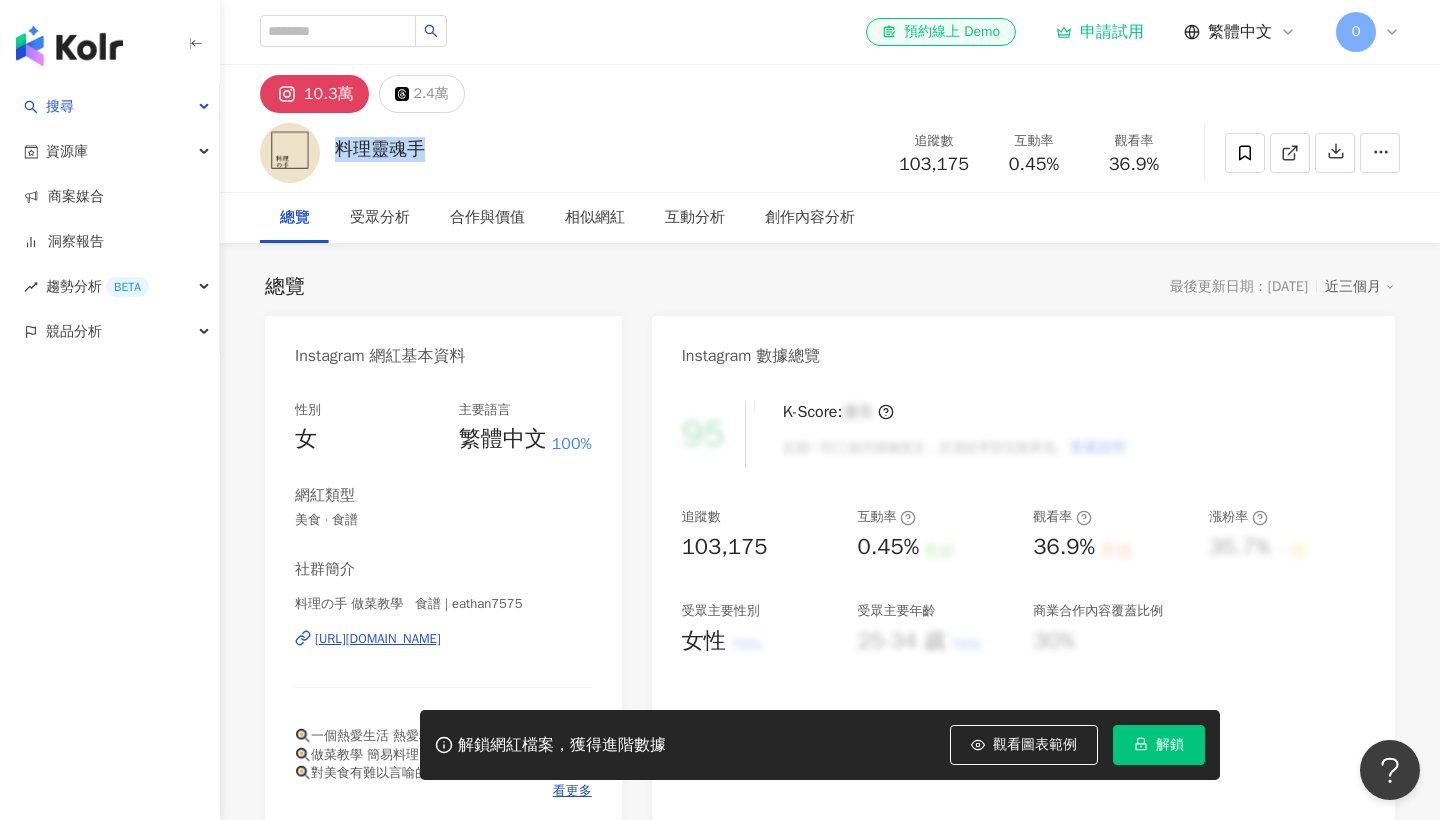 drag, startPoint x: 328, startPoint y: 159, endPoint x: 414, endPoint y: 159, distance: 86 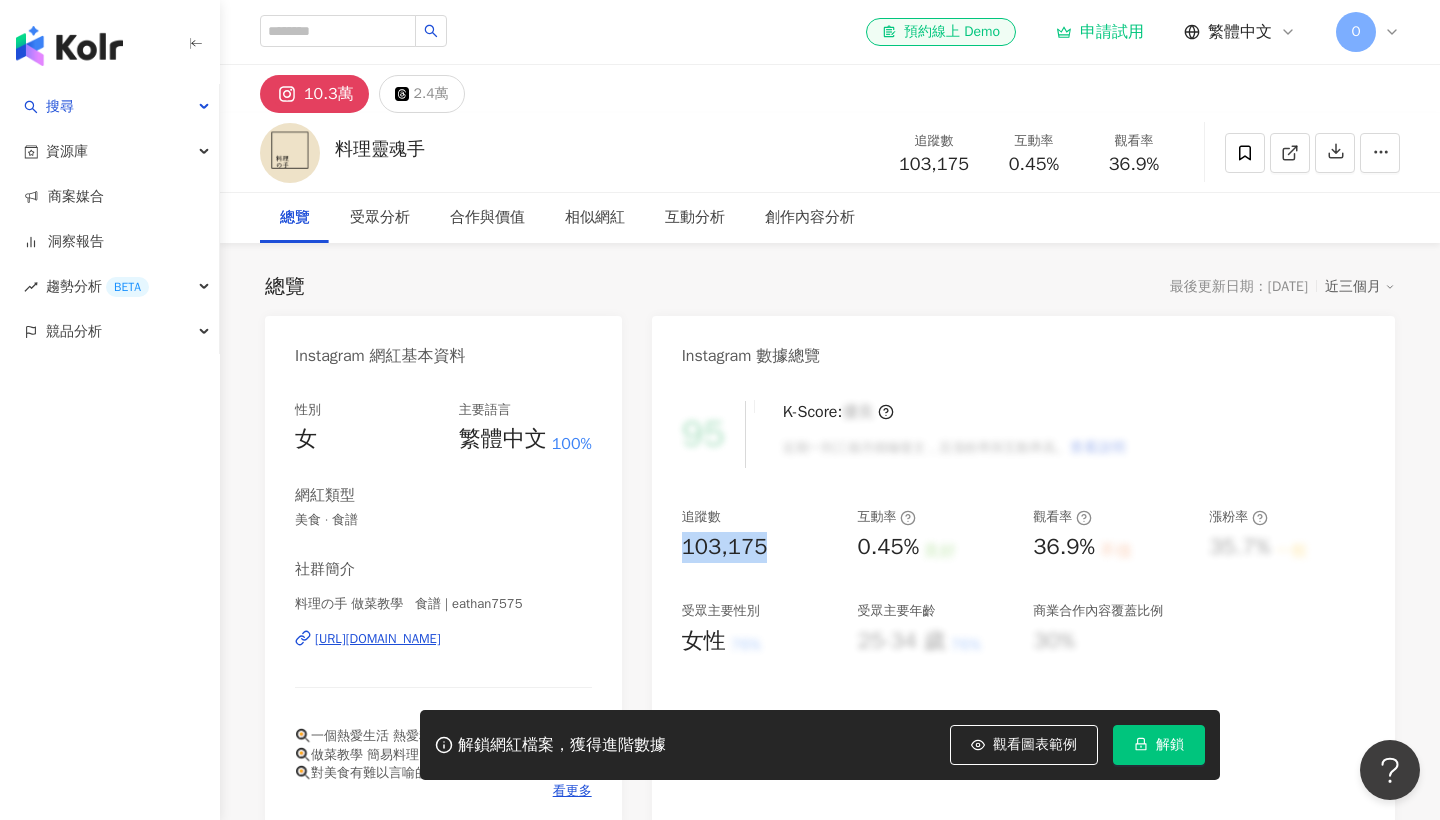drag, startPoint x: 674, startPoint y: 542, endPoint x: 796, endPoint y: 542, distance: 122 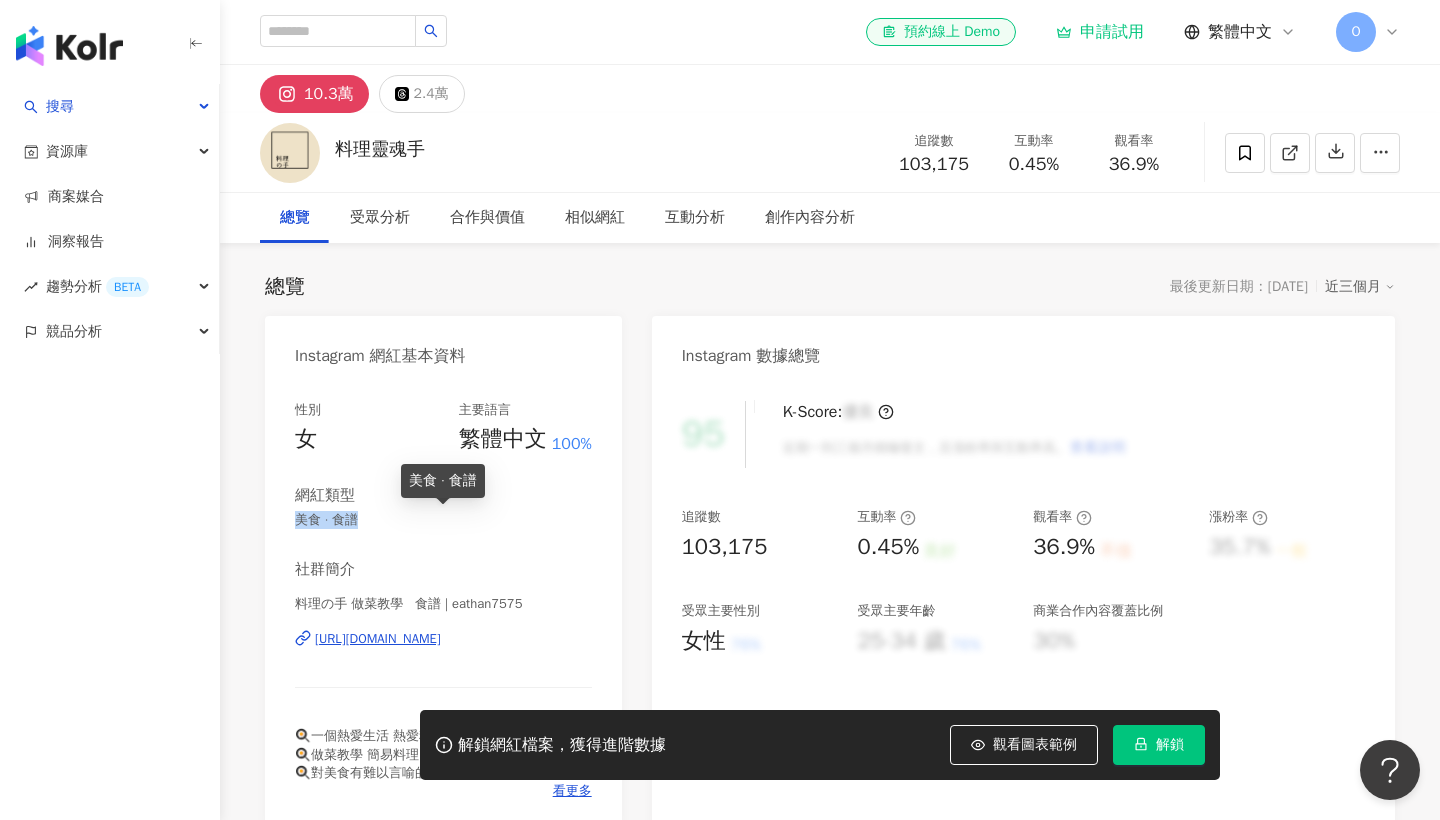 drag, startPoint x: 289, startPoint y: 516, endPoint x: 366, endPoint y: 516, distance: 77 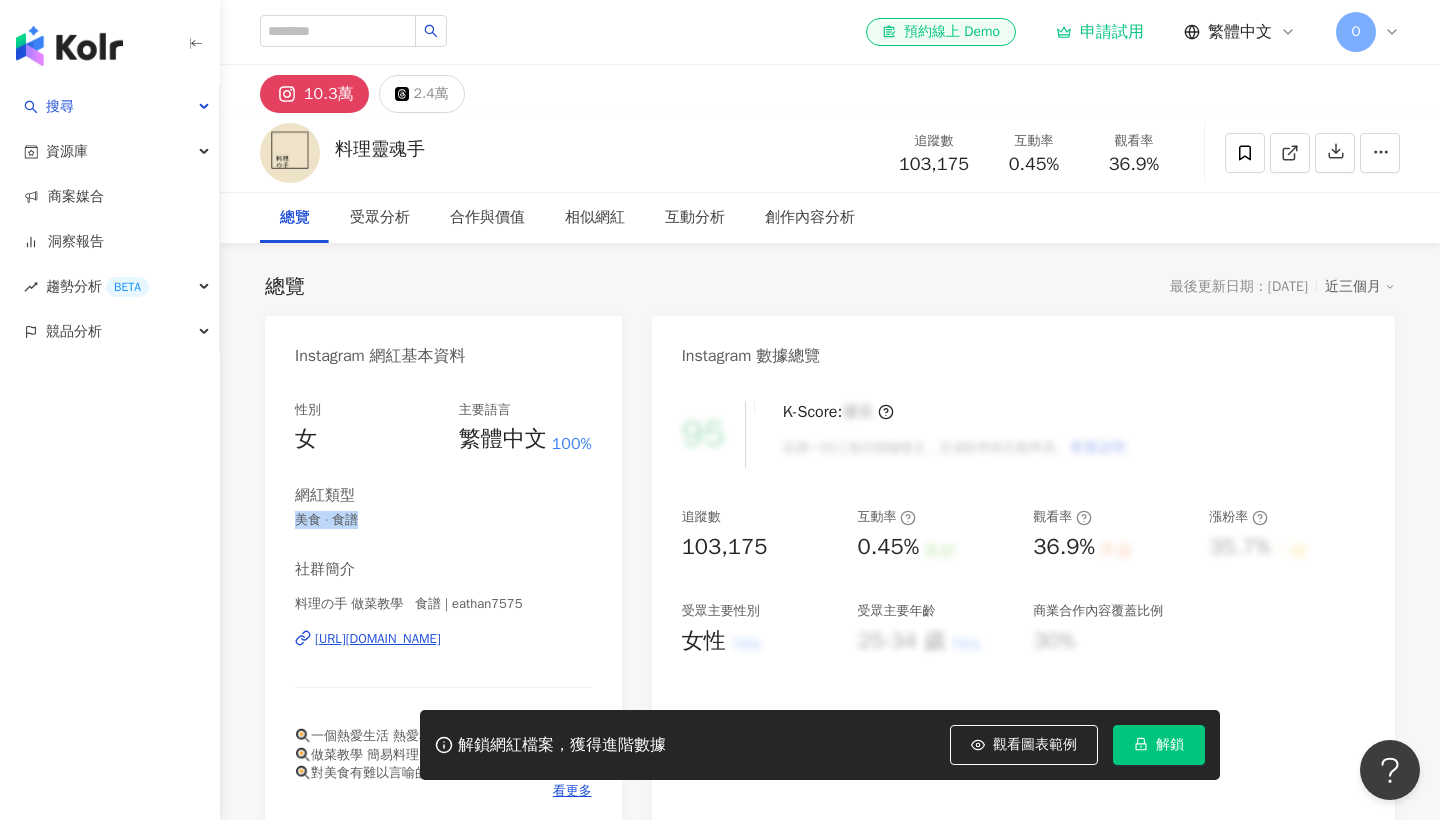copy on "美食 · 食譜" 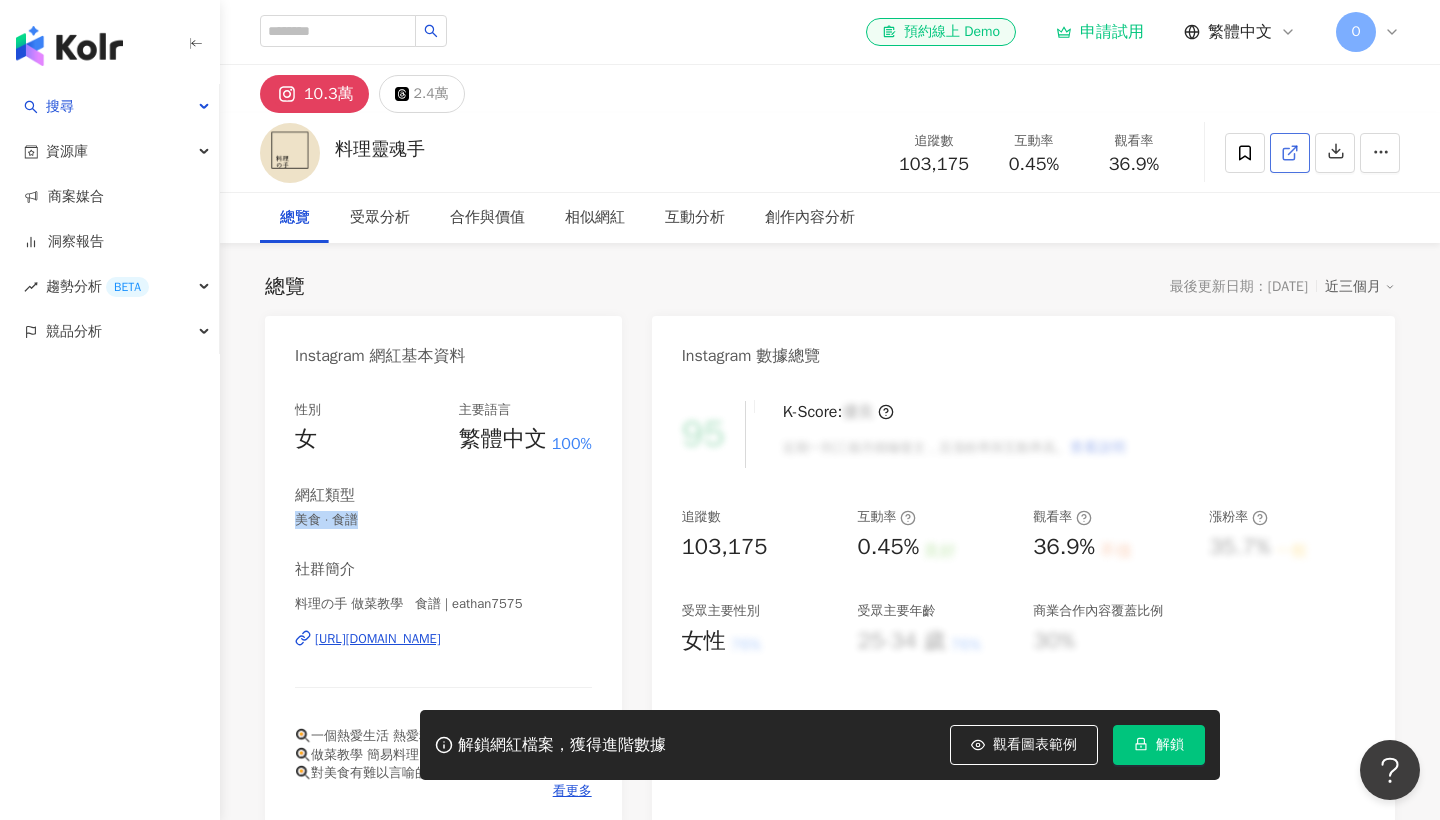 click 